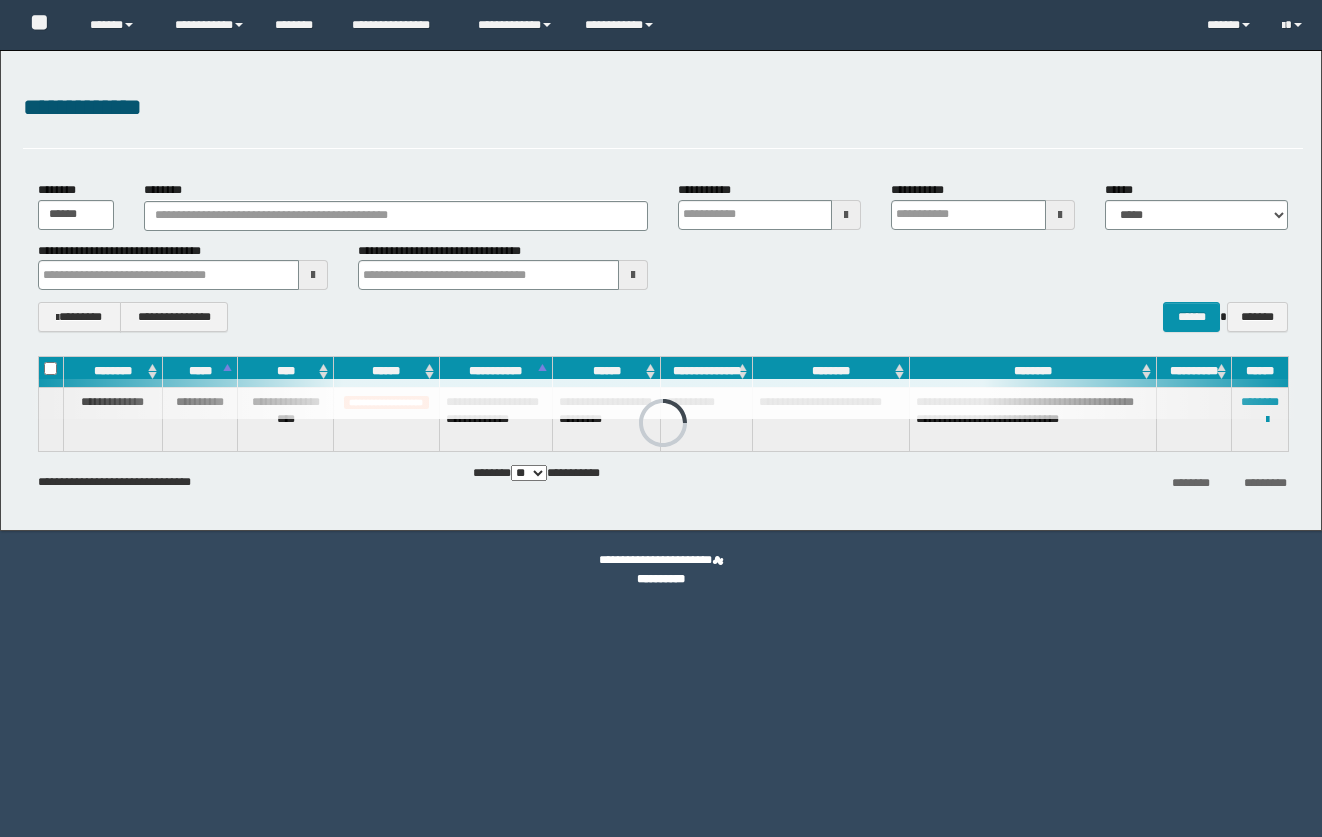 scroll, scrollTop: 0, scrollLeft: 0, axis: both 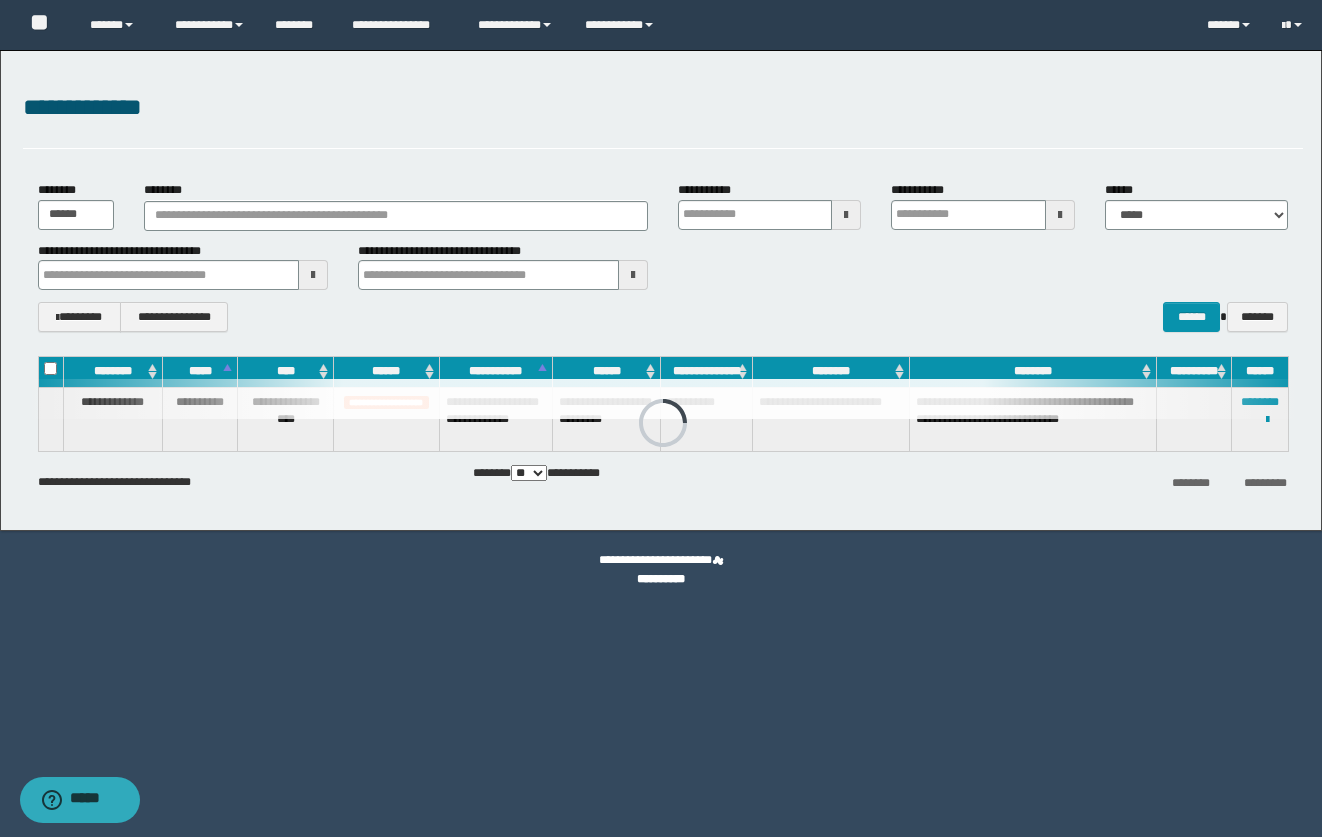 drag, startPoint x: 74, startPoint y: 214, endPoint x: -16, endPoint y: 228, distance: 91.08238 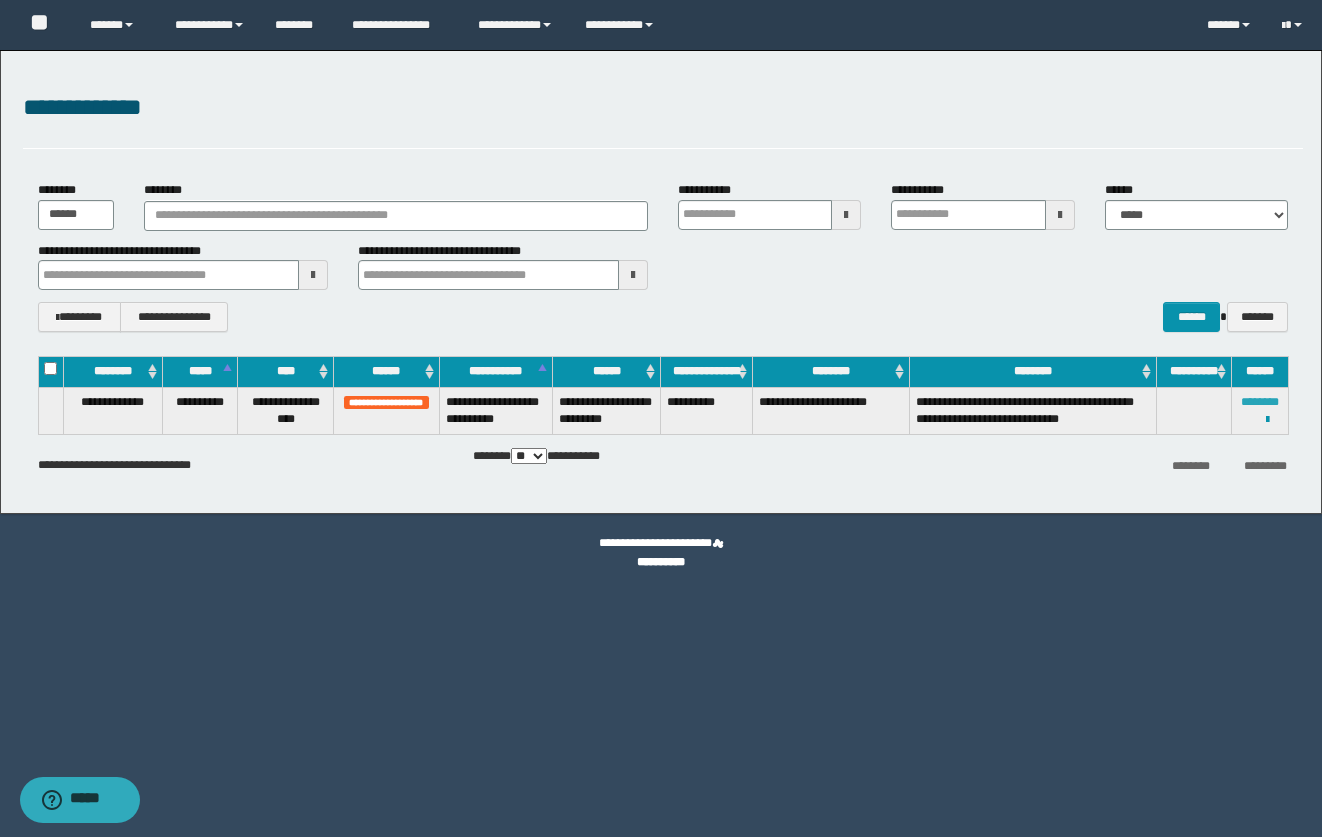 type on "******" 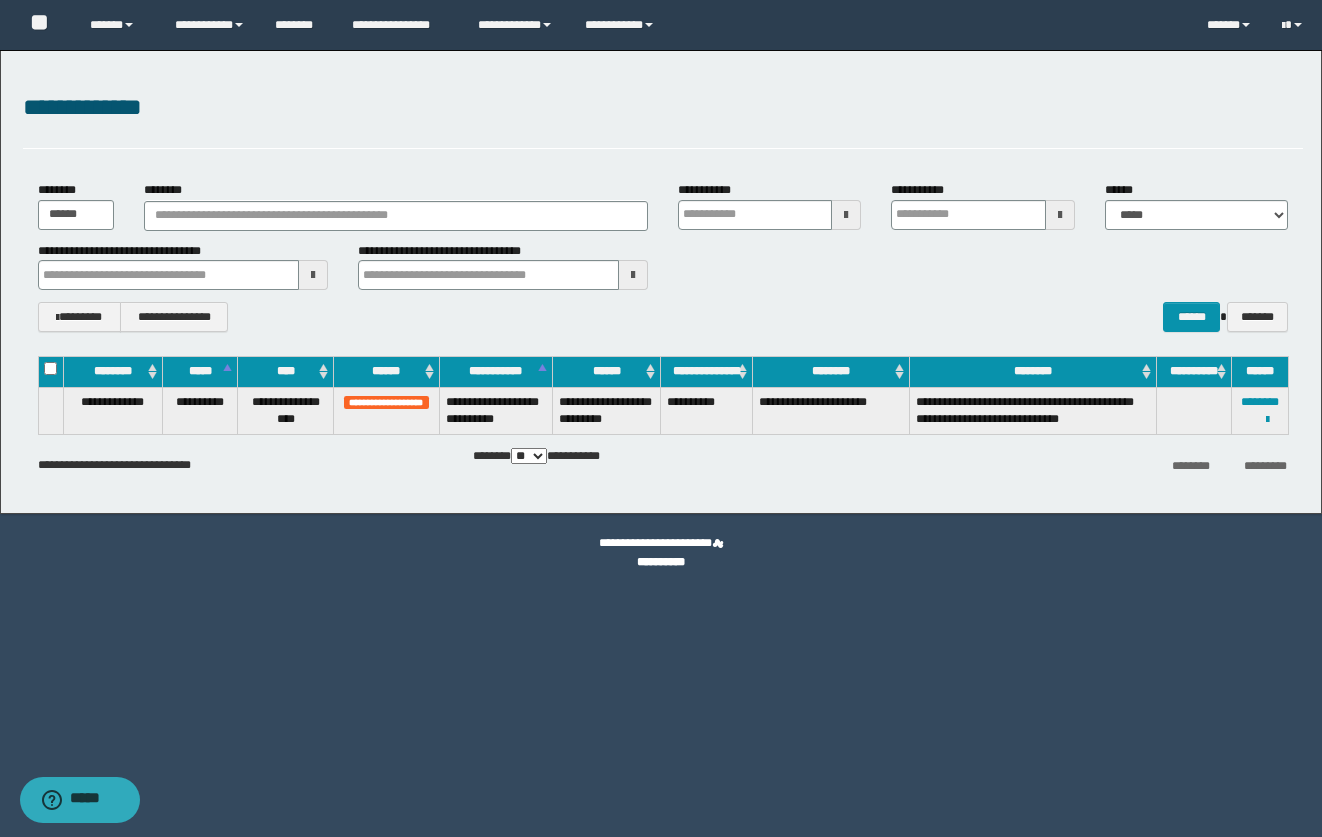 click on "**********" at bounding box center (661, 418) 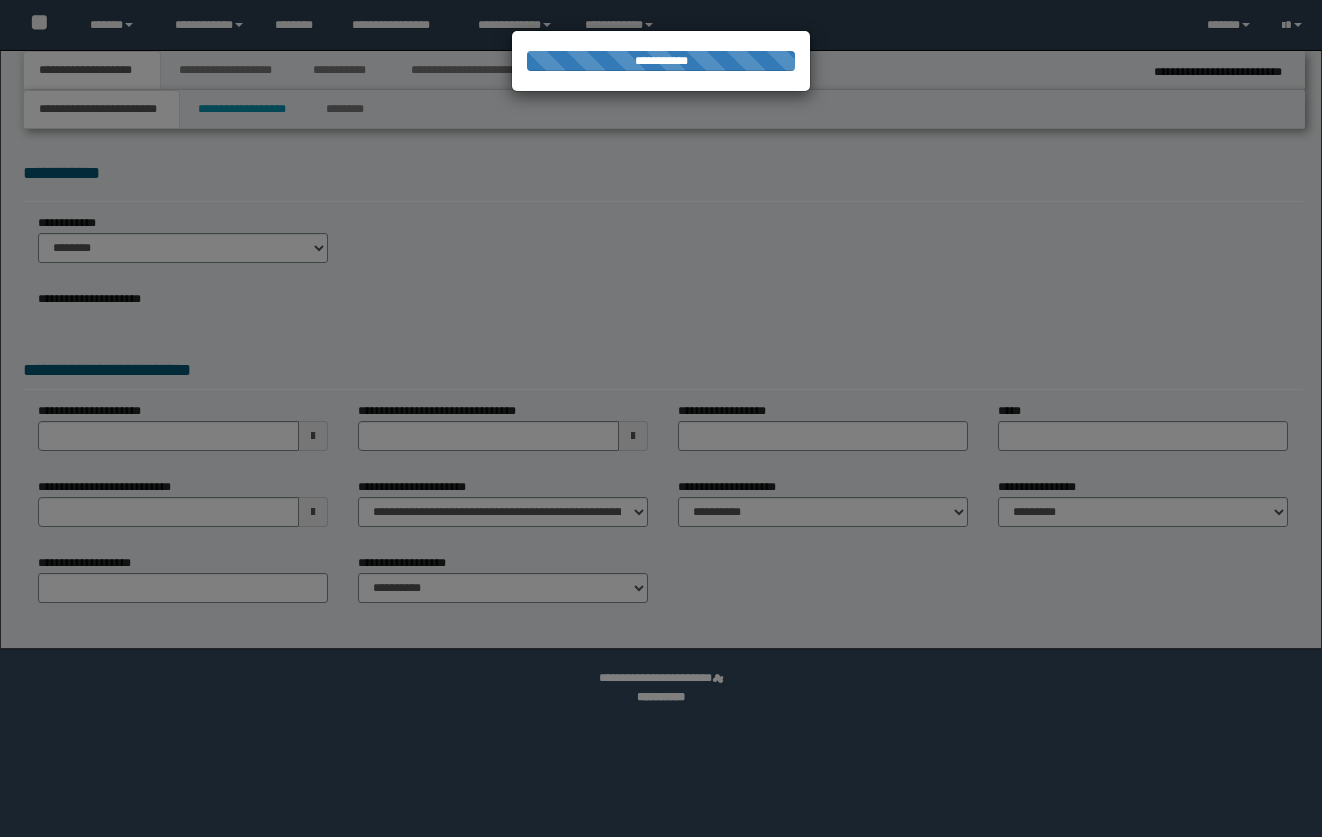 scroll, scrollTop: 0, scrollLeft: 0, axis: both 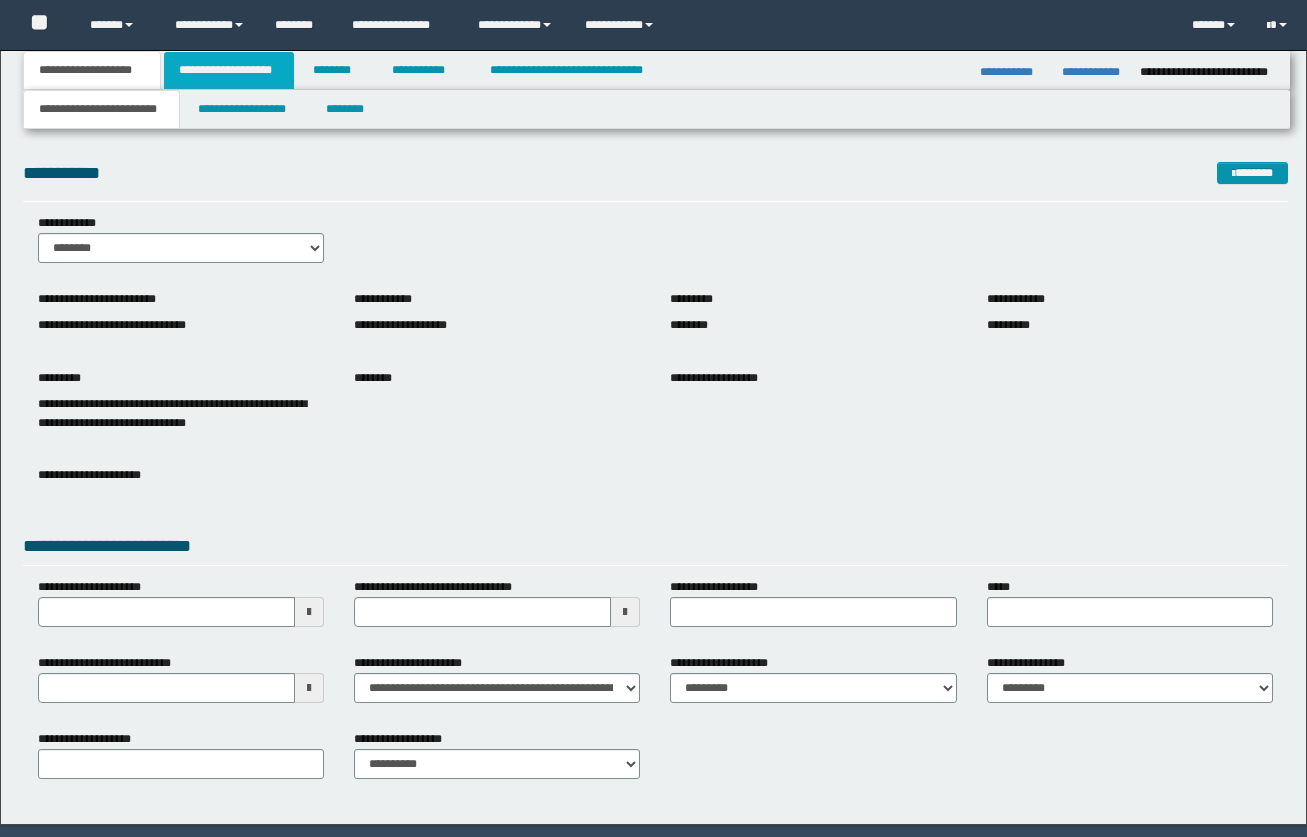 click on "**********" at bounding box center (229, 70) 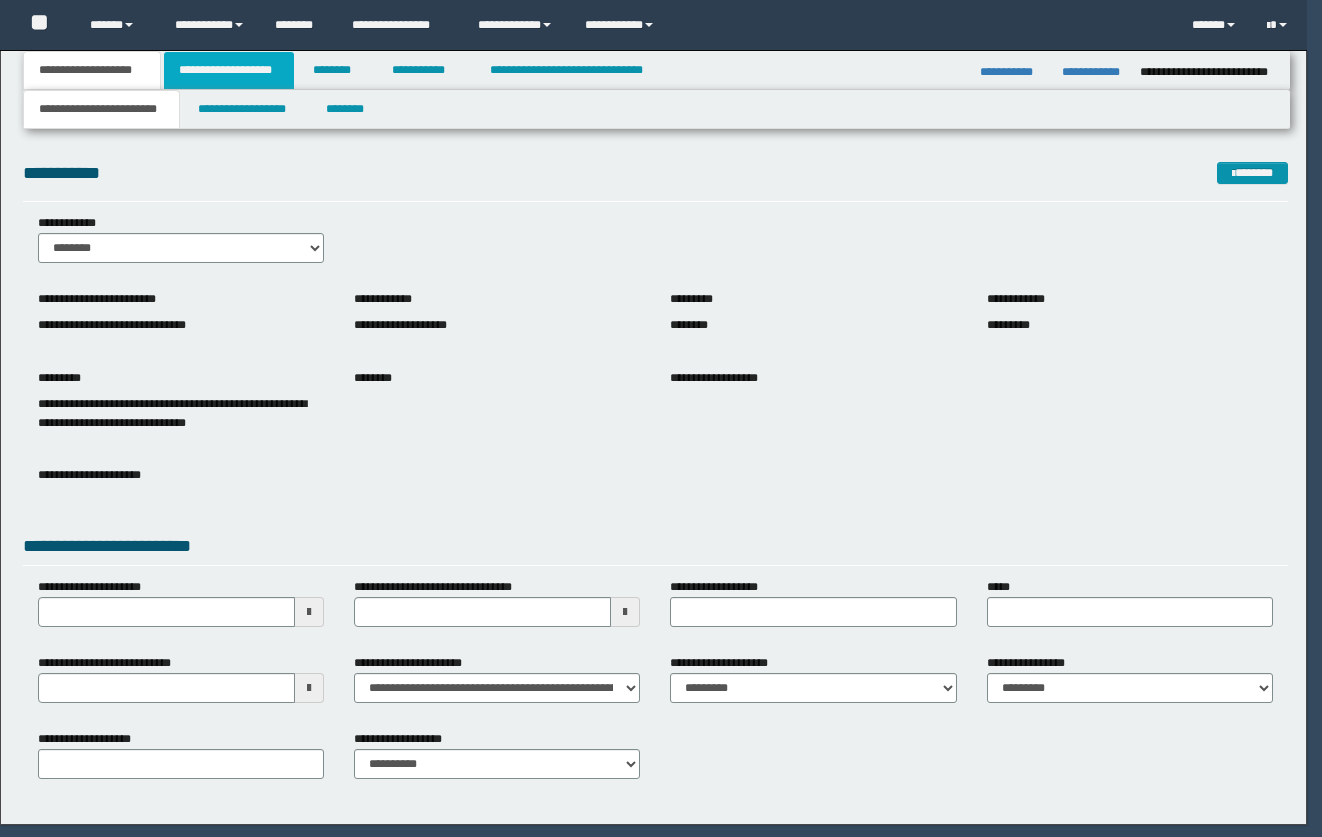 scroll, scrollTop: 0, scrollLeft: 0, axis: both 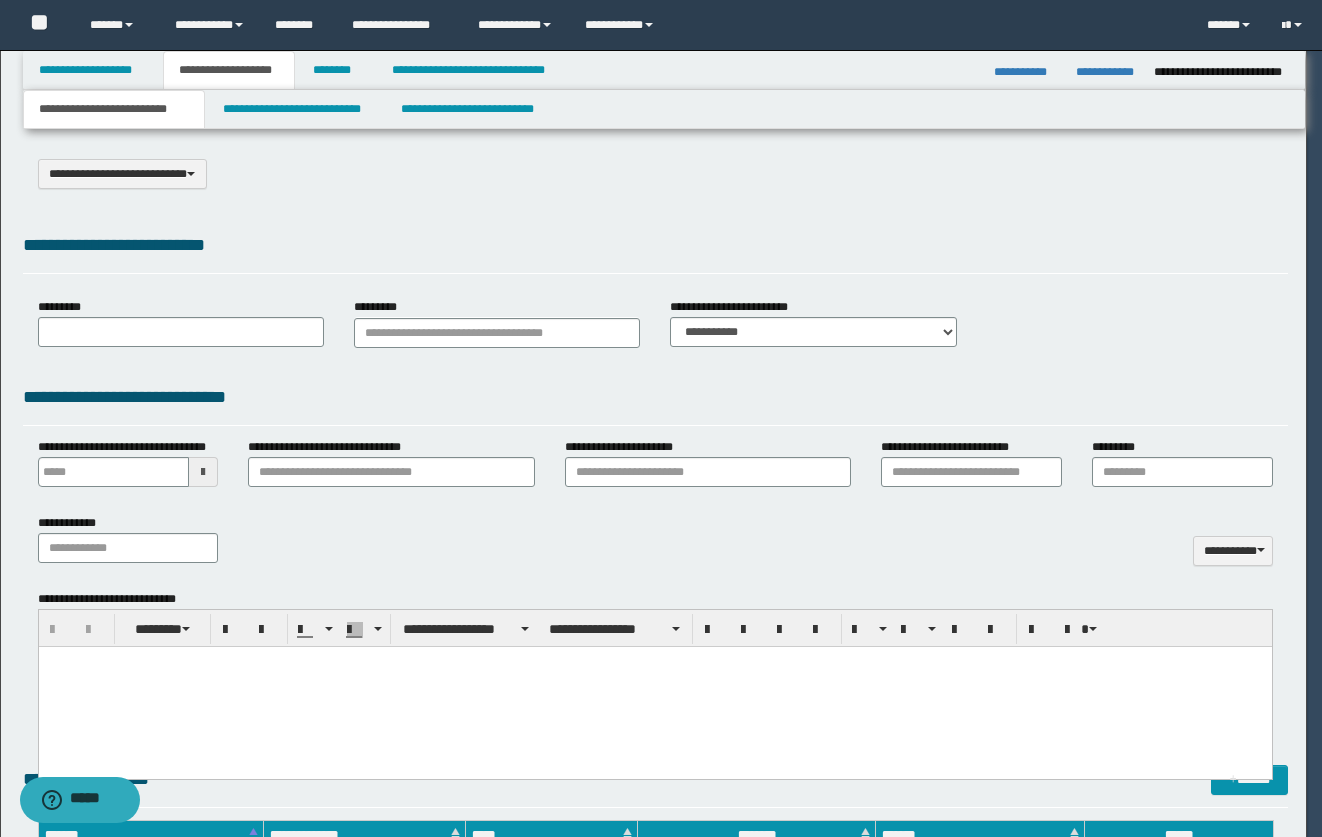 select on "*" 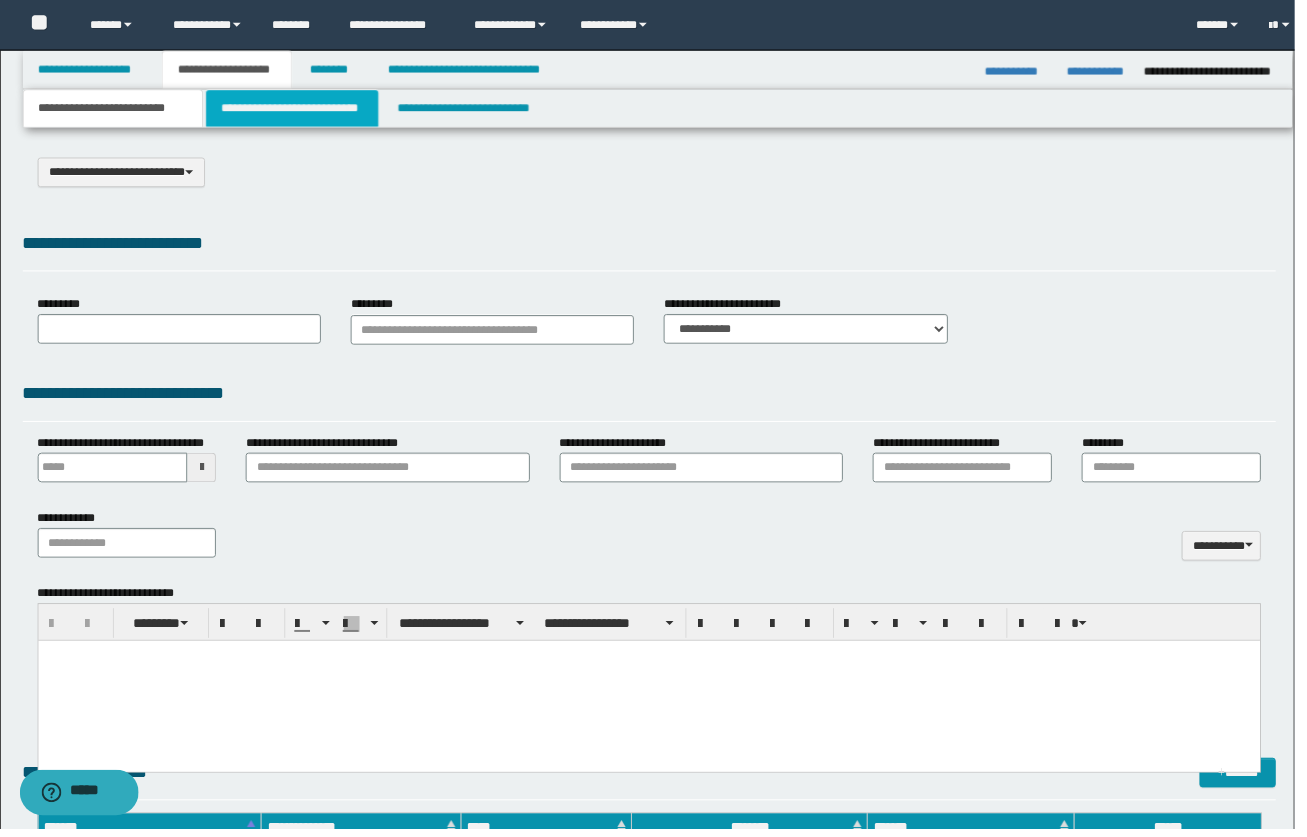 click on "**********" at bounding box center [295, 109] 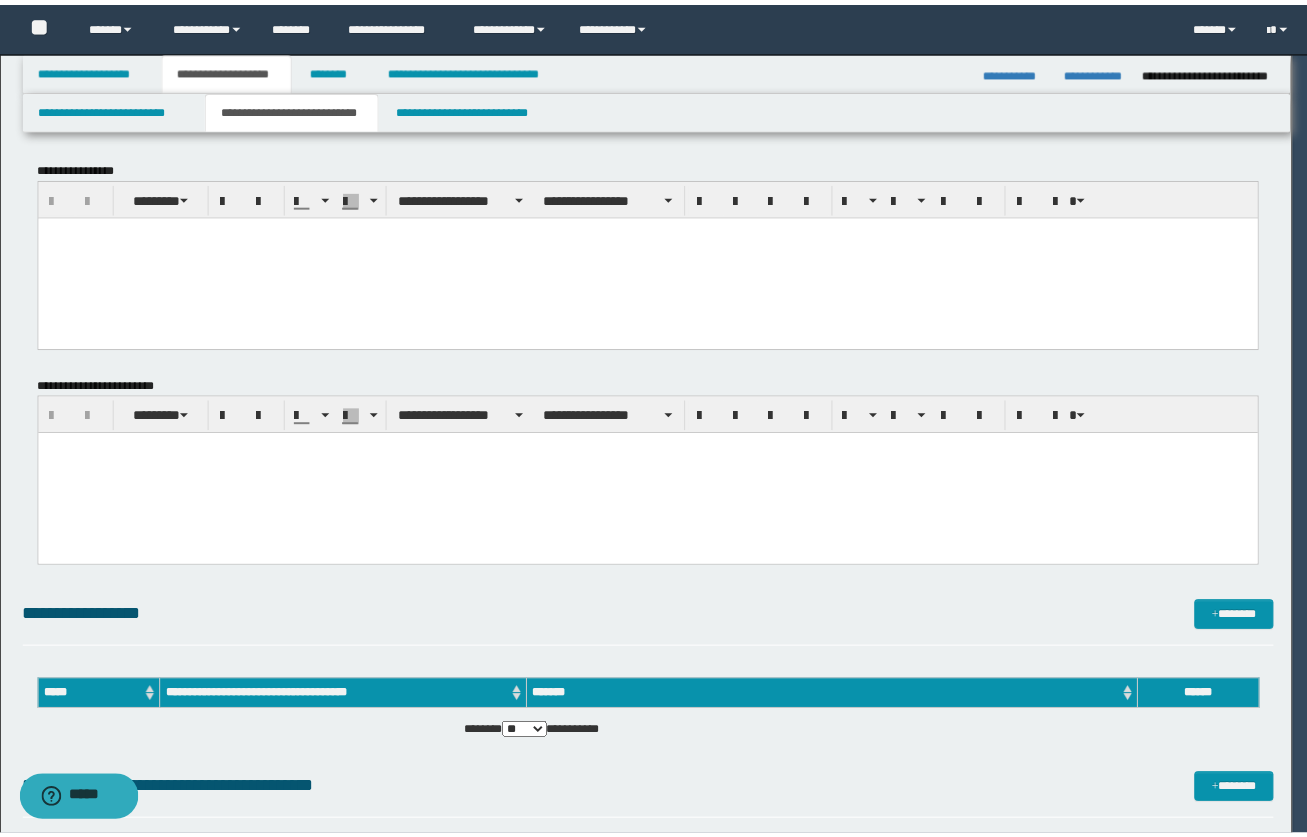 scroll, scrollTop: 0, scrollLeft: 0, axis: both 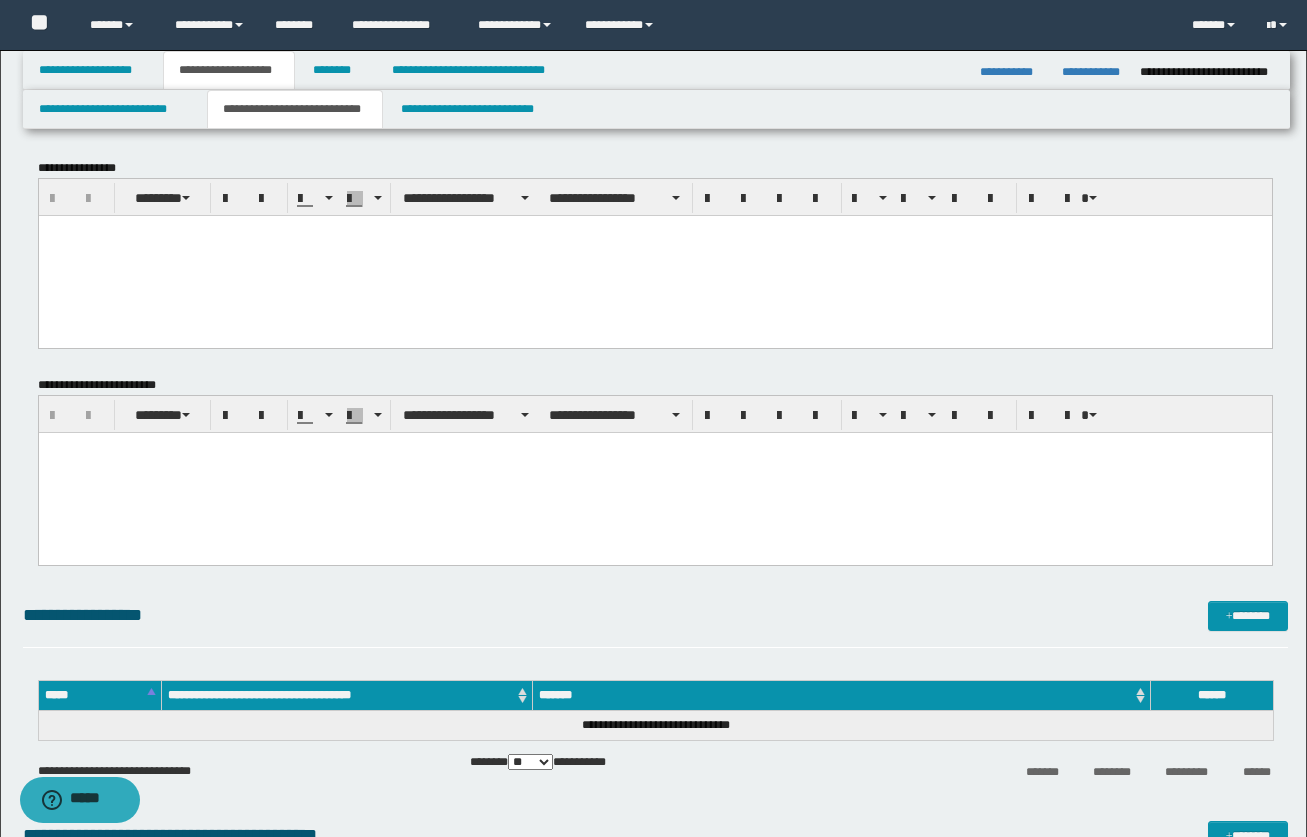 click at bounding box center (654, 472) 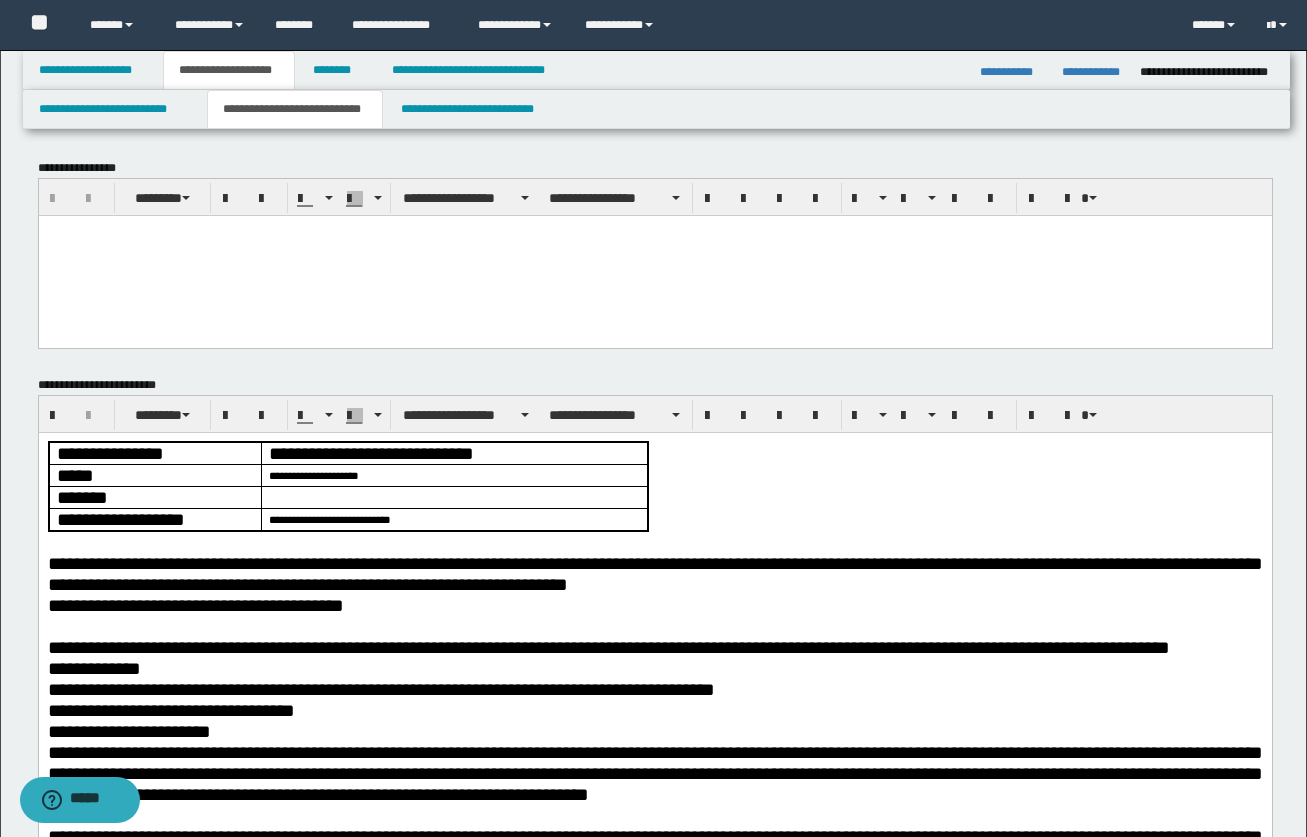 click on "**********" at bounding box center [654, 4112] 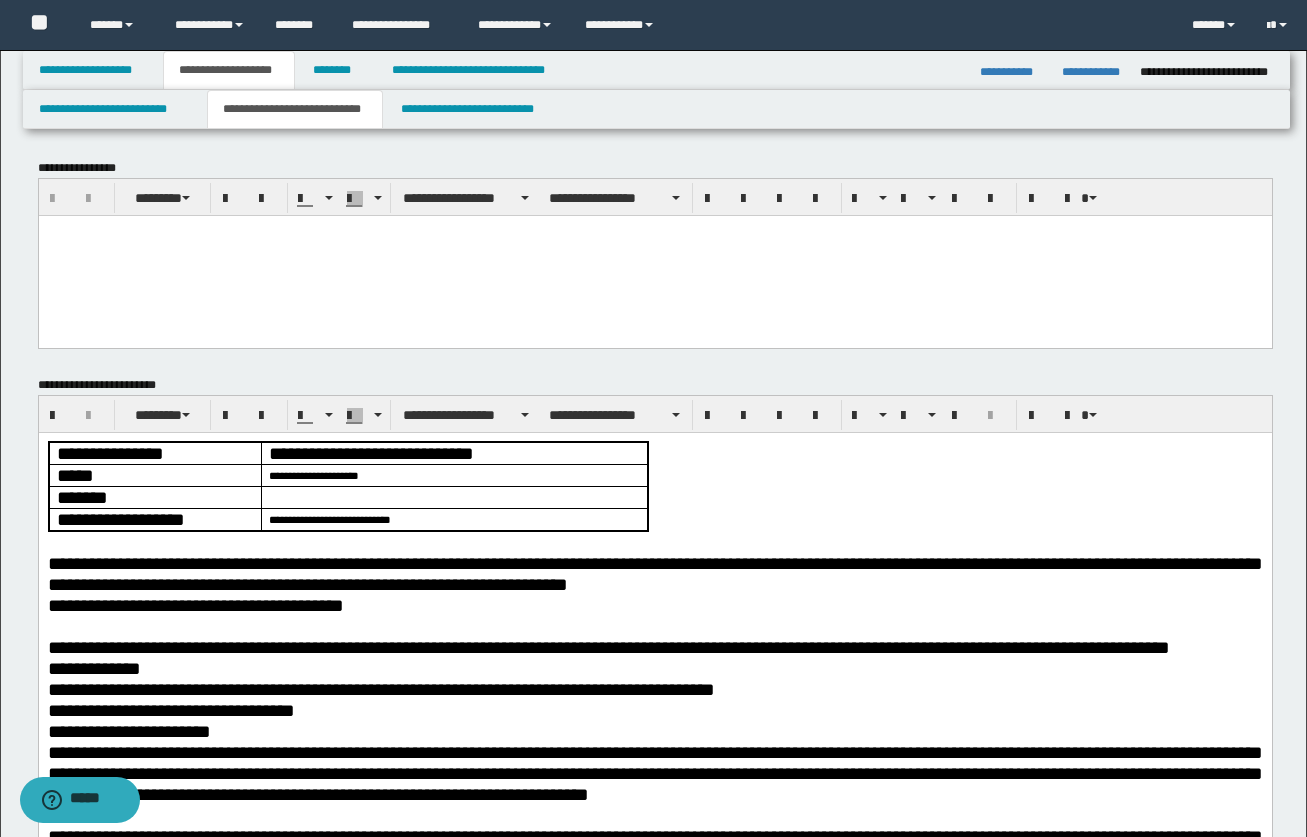 drag, startPoint x: 733, startPoint y: 533, endPoint x: -110, endPoint y: 413, distance: 851.4981 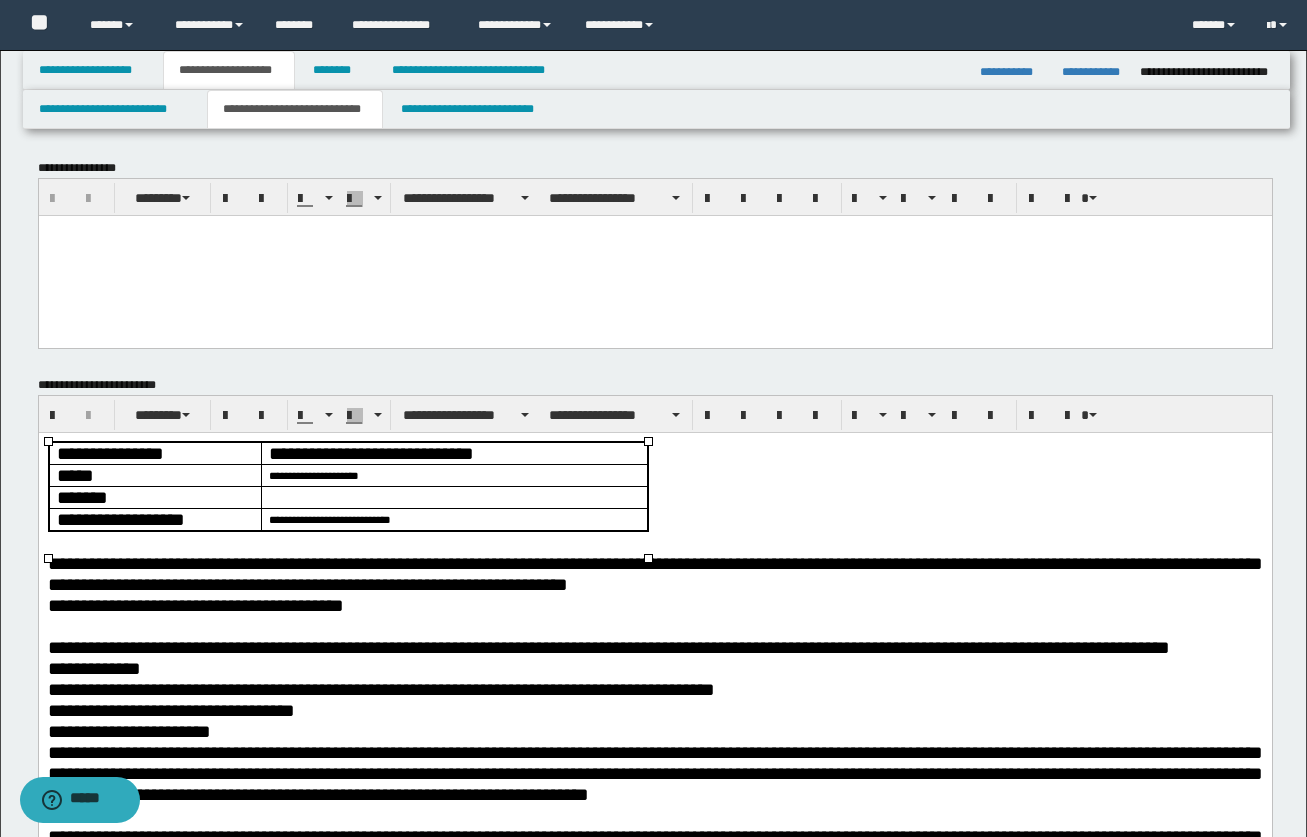 type 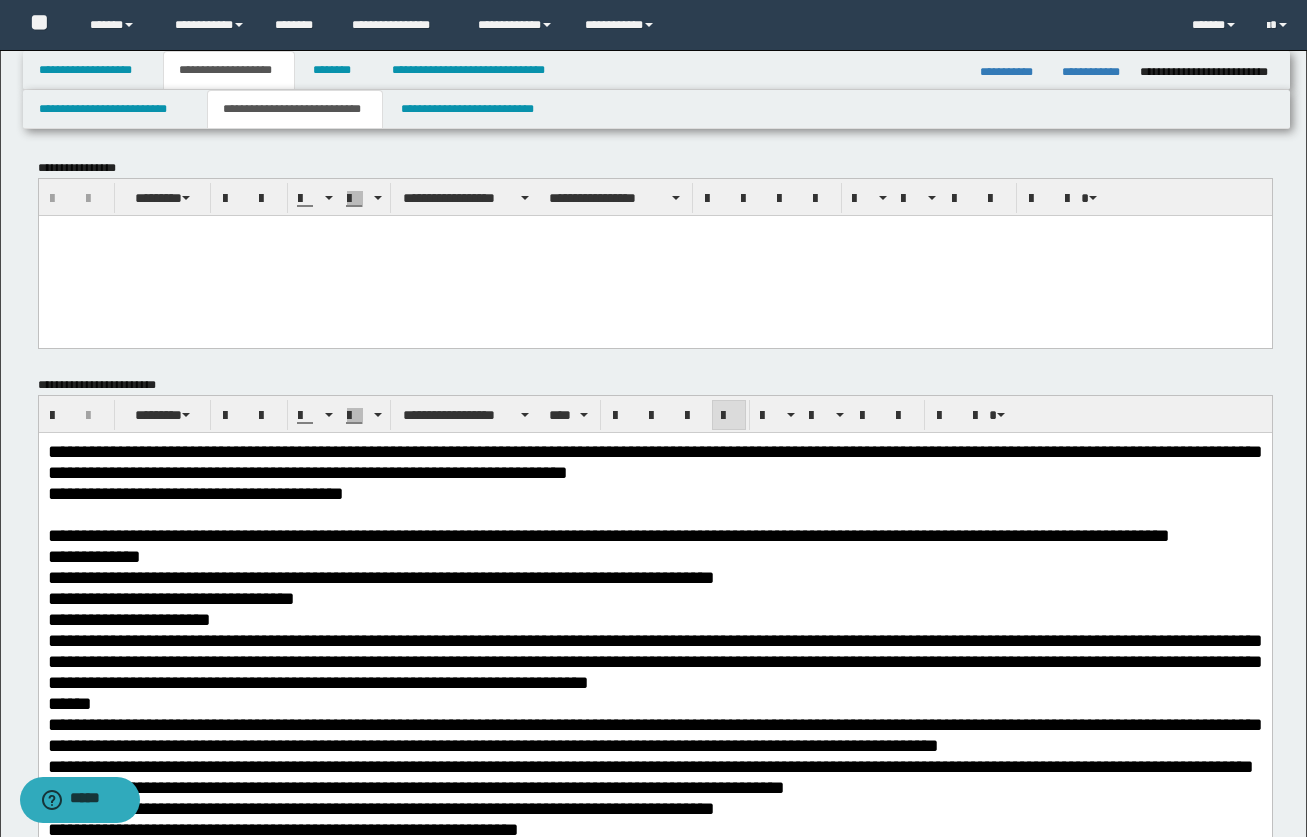 click on "**********" at bounding box center [380, 576] 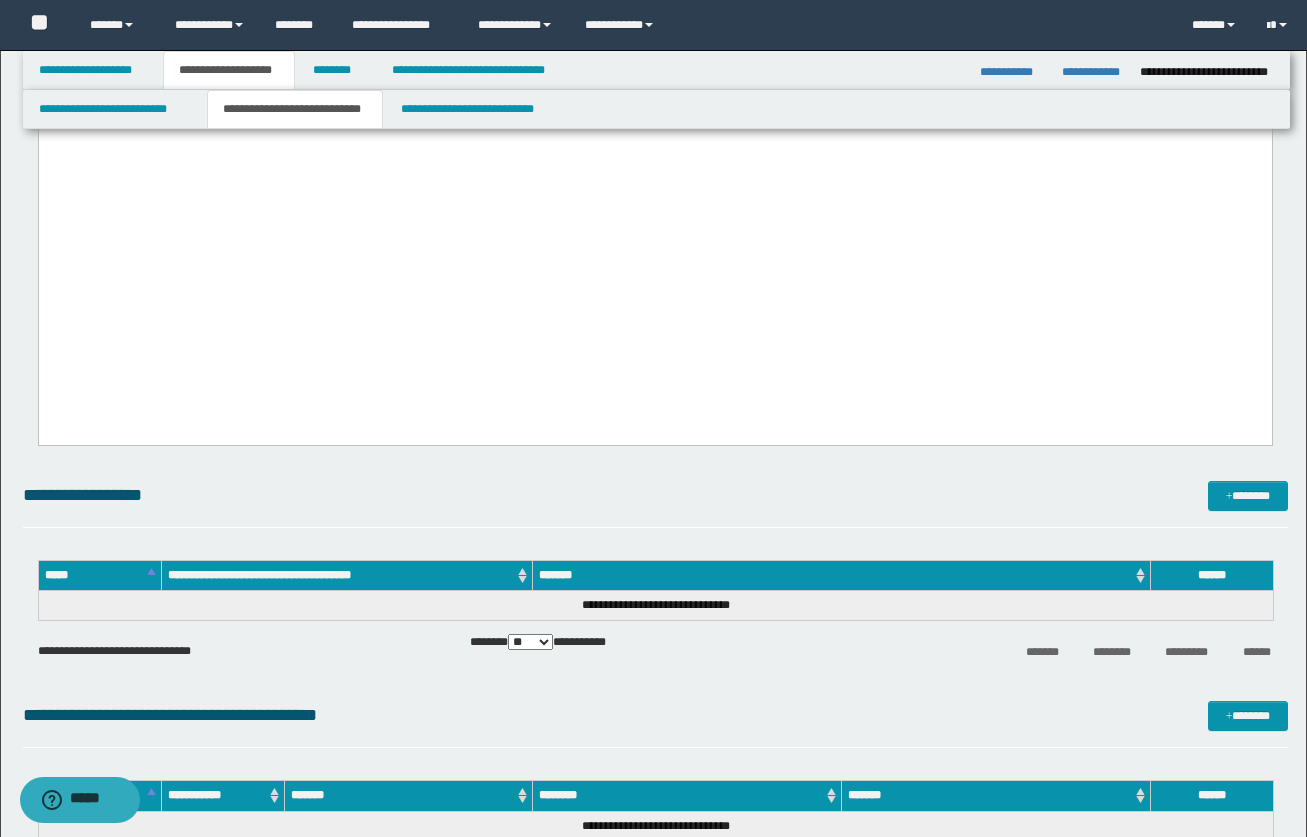 scroll, scrollTop: 8100, scrollLeft: 0, axis: vertical 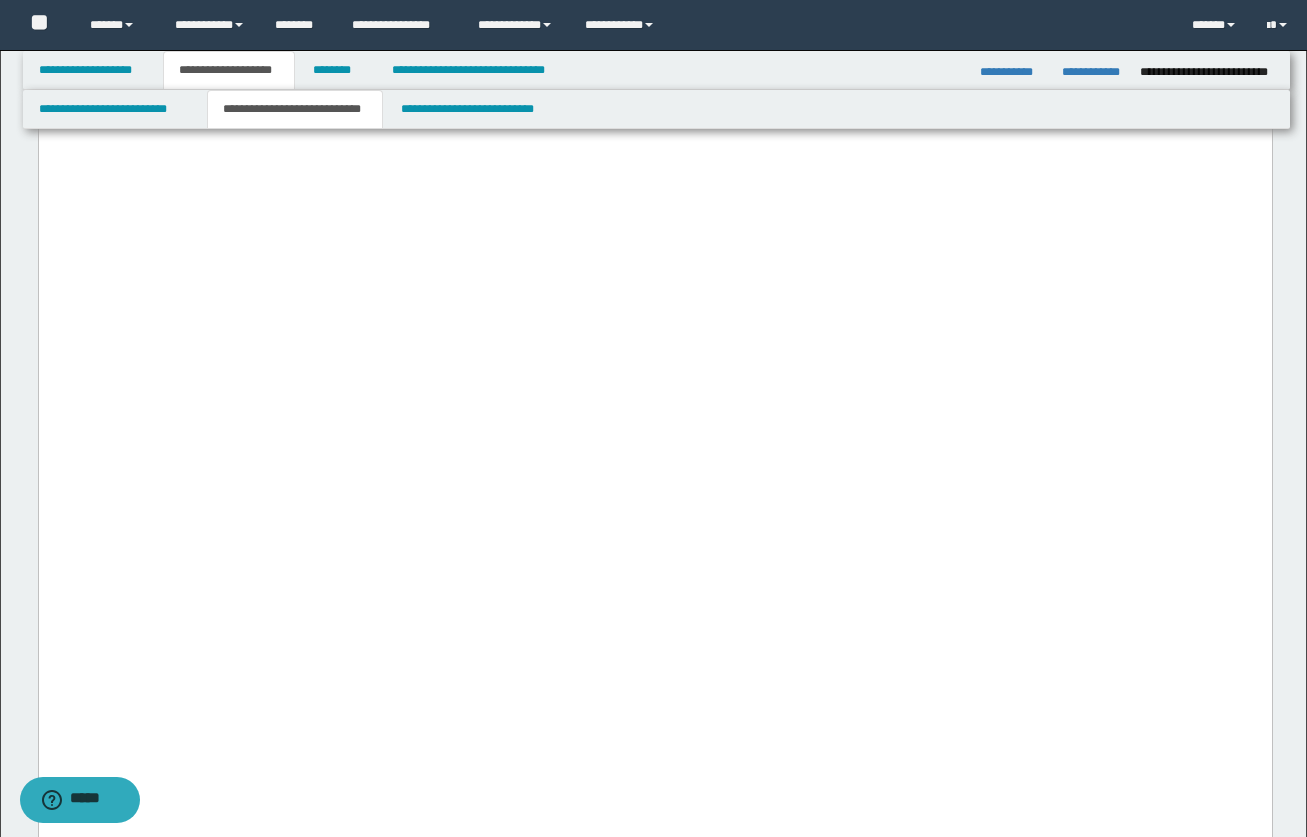 drag, startPoint x: 396, startPoint y: 658, endPoint x: 428, endPoint y: 651, distance: 32.75668 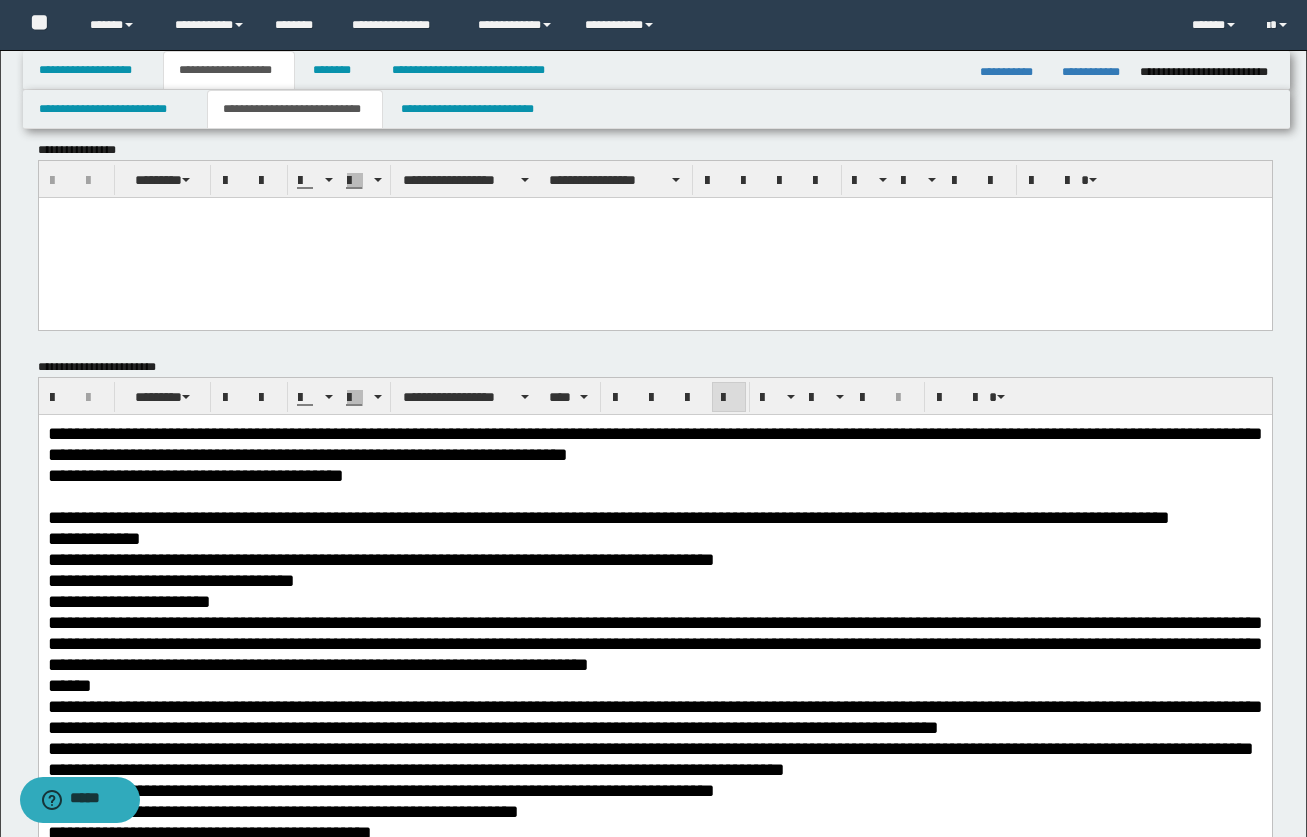 scroll, scrollTop: 0, scrollLeft: 0, axis: both 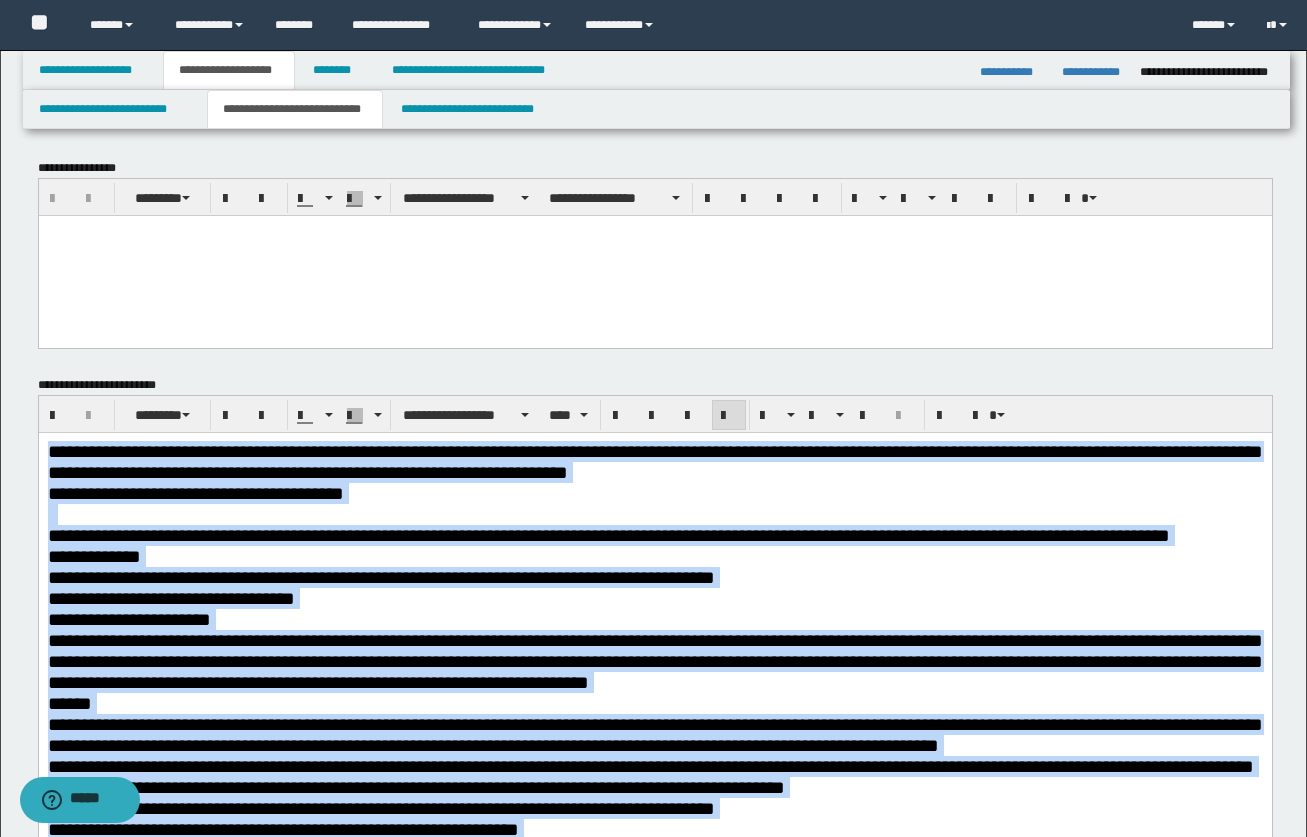 drag, startPoint x: 400, startPoint y: 8746, endPoint x: -108, endPoint y: -140, distance: 8900.509 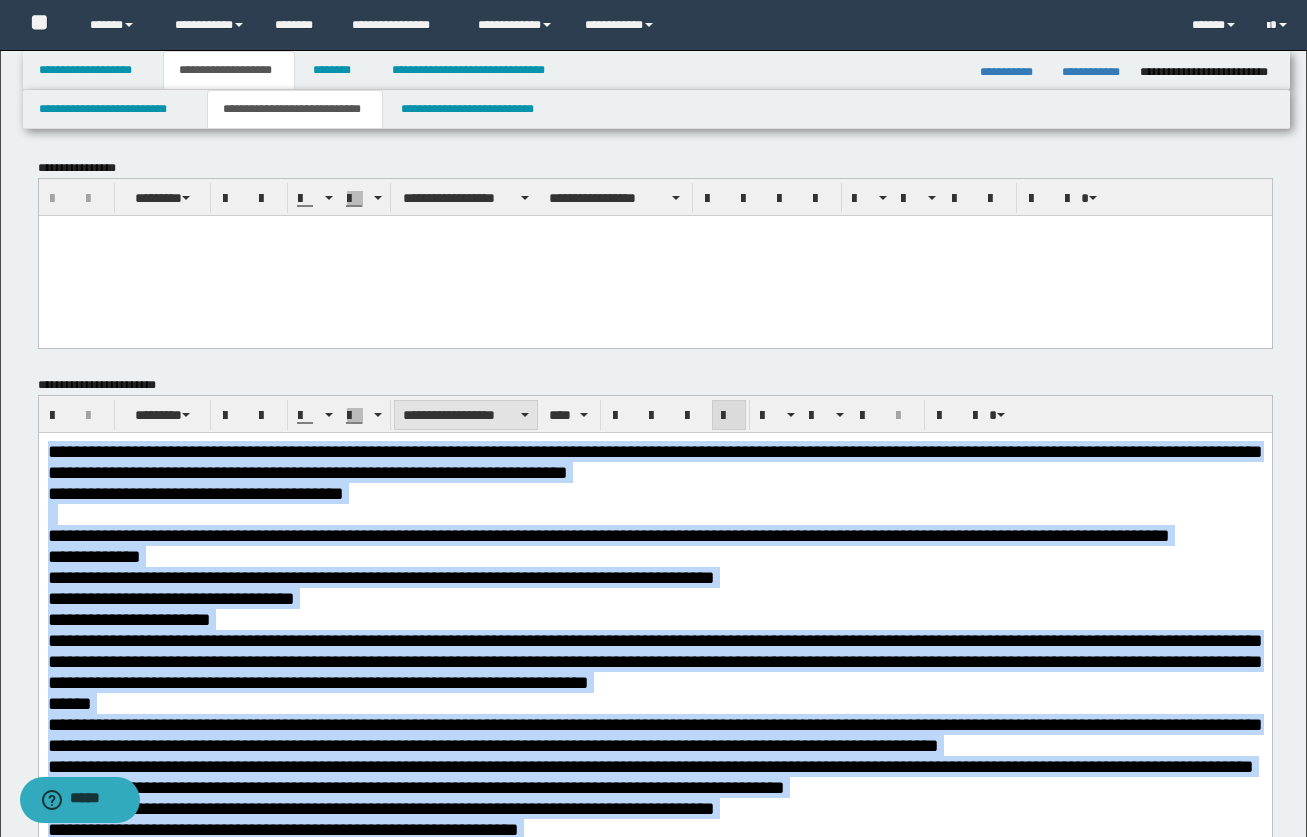 click on "**********" at bounding box center (466, 415) 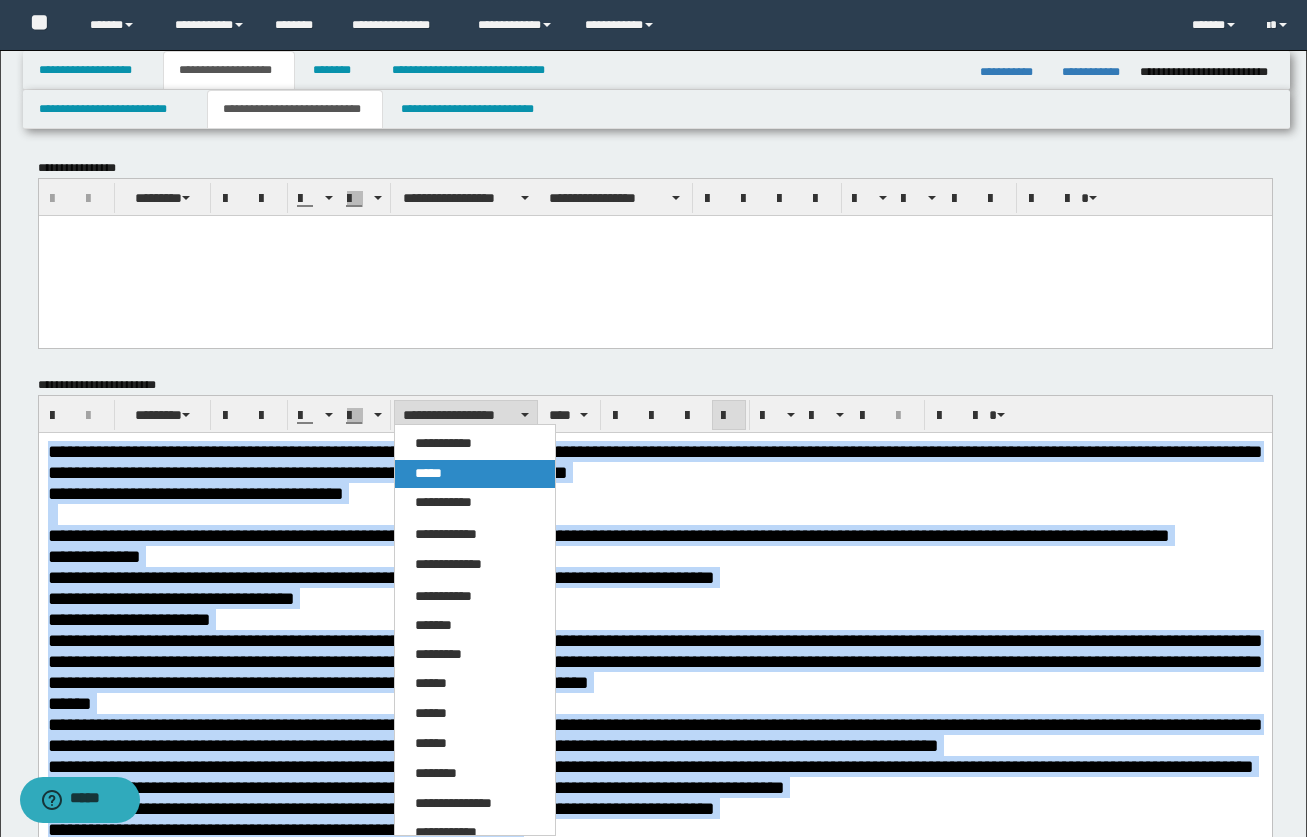 click on "*****" at bounding box center (428, 473) 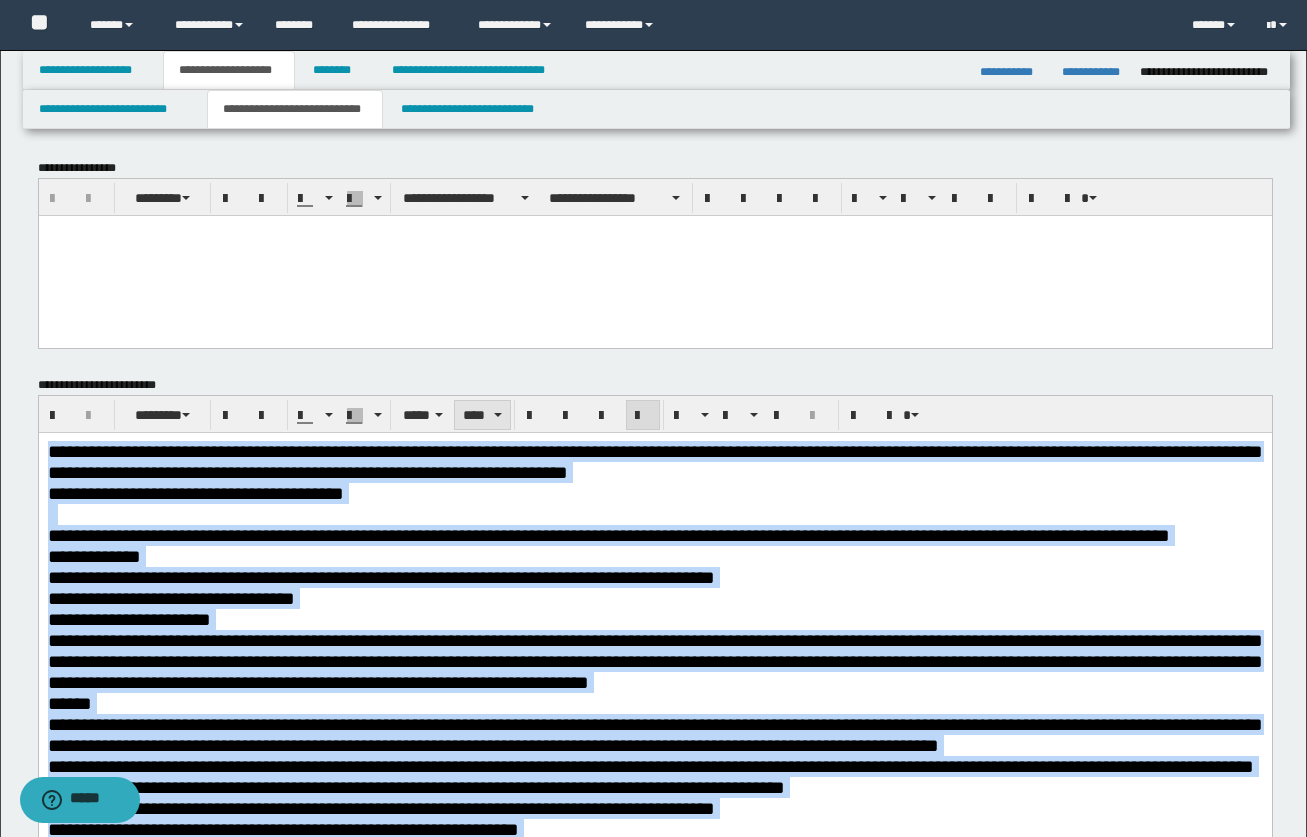 click on "****" at bounding box center [482, 415] 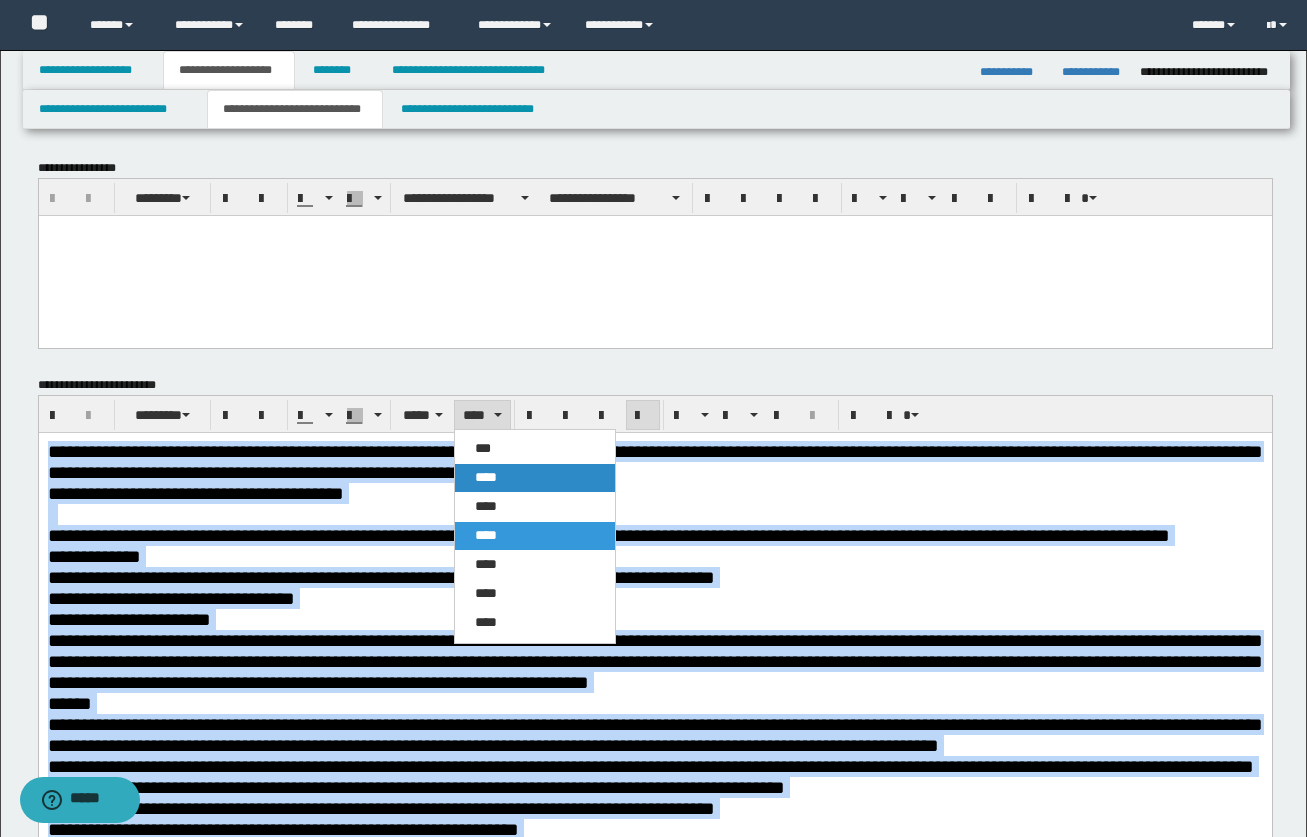 drag, startPoint x: 499, startPoint y: 476, endPoint x: 463, endPoint y: 39, distance: 438.48032 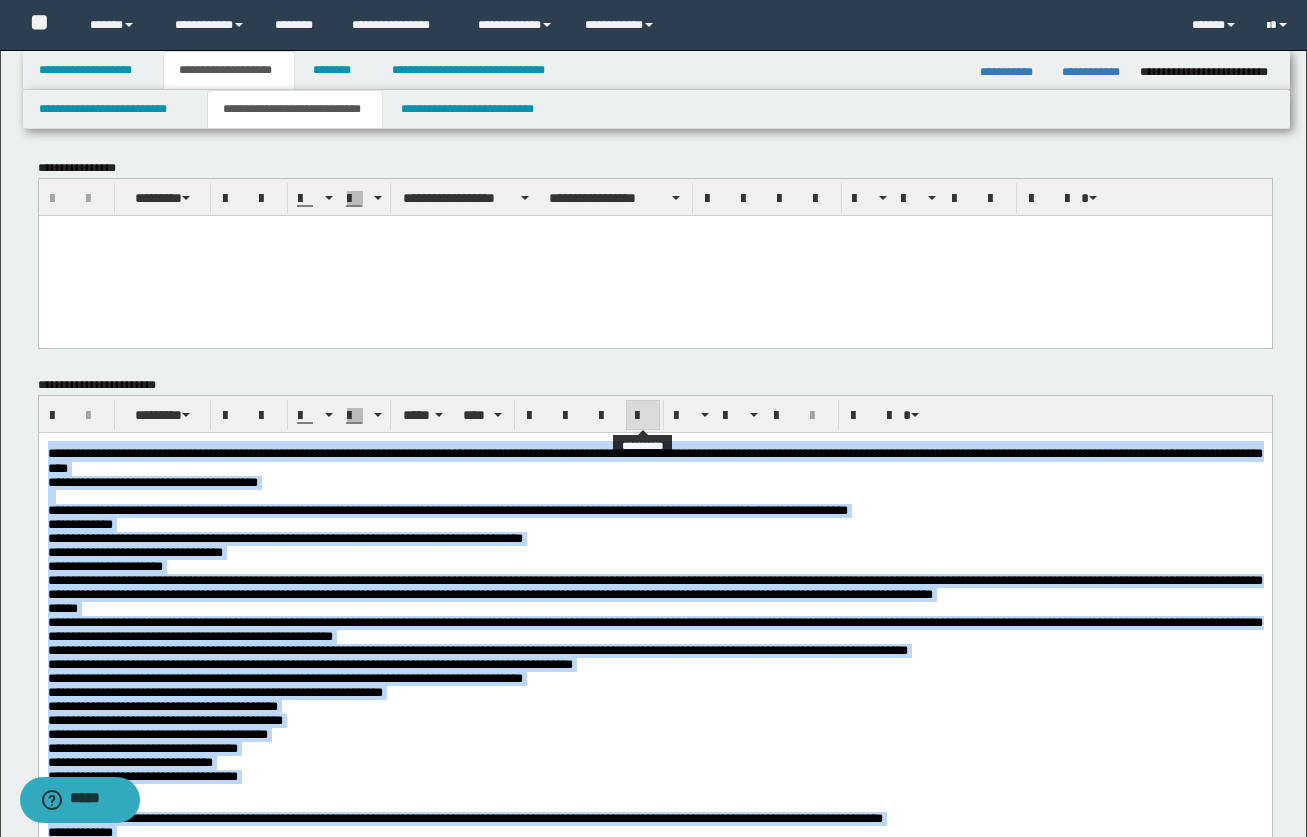 click at bounding box center [643, 416] 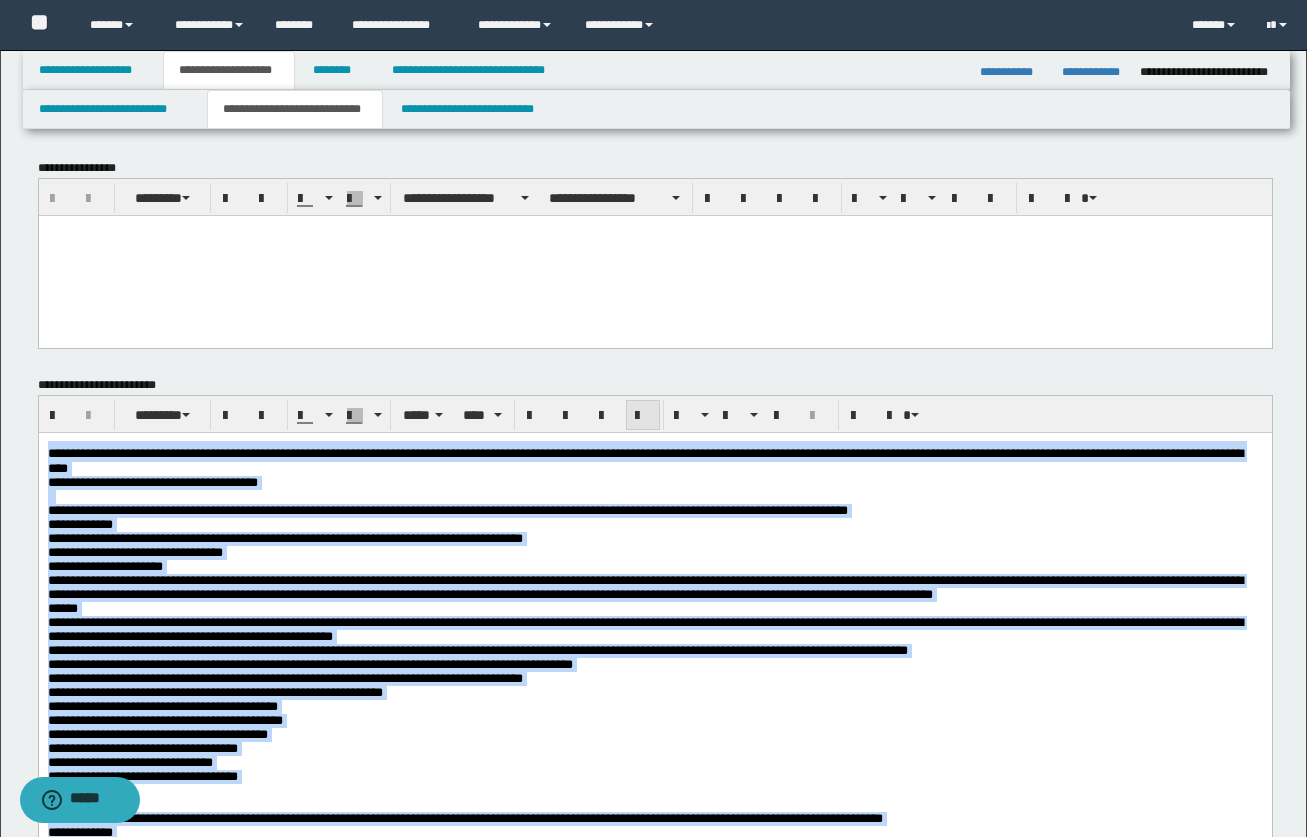 click at bounding box center [643, 416] 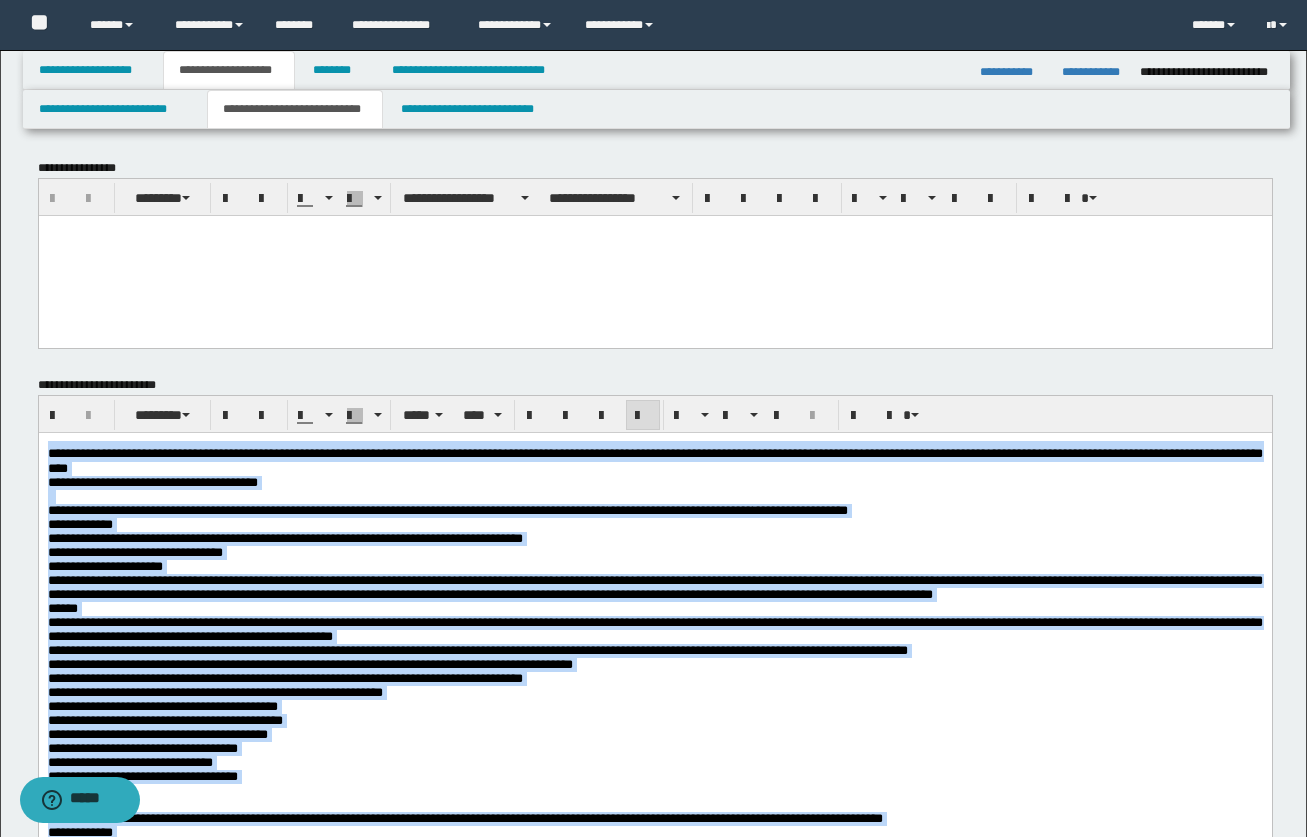 click on "**********" at bounding box center [447, 509] 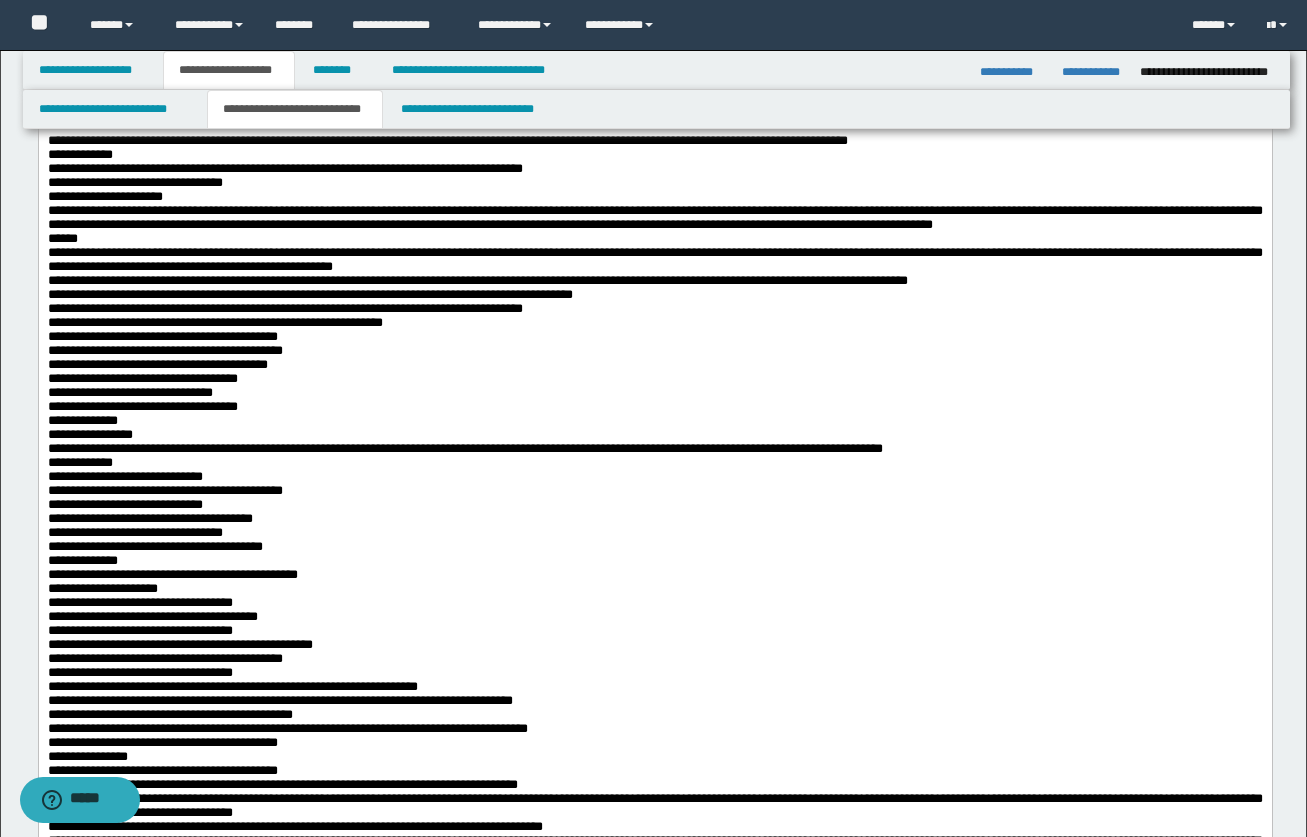 scroll, scrollTop: 400, scrollLeft: 0, axis: vertical 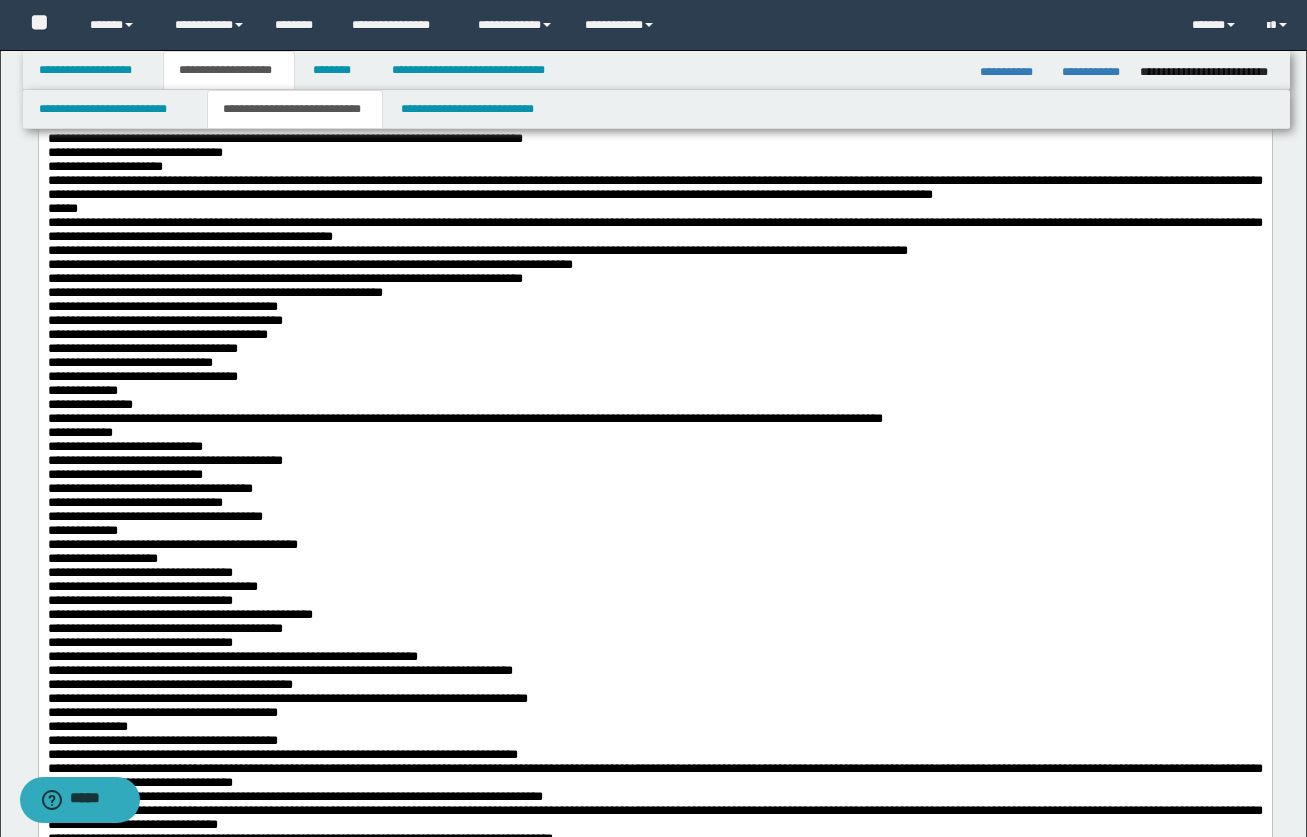 drag, startPoint x: 257, startPoint y: 335, endPoint x: 271, endPoint y: 361, distance: 29.529646 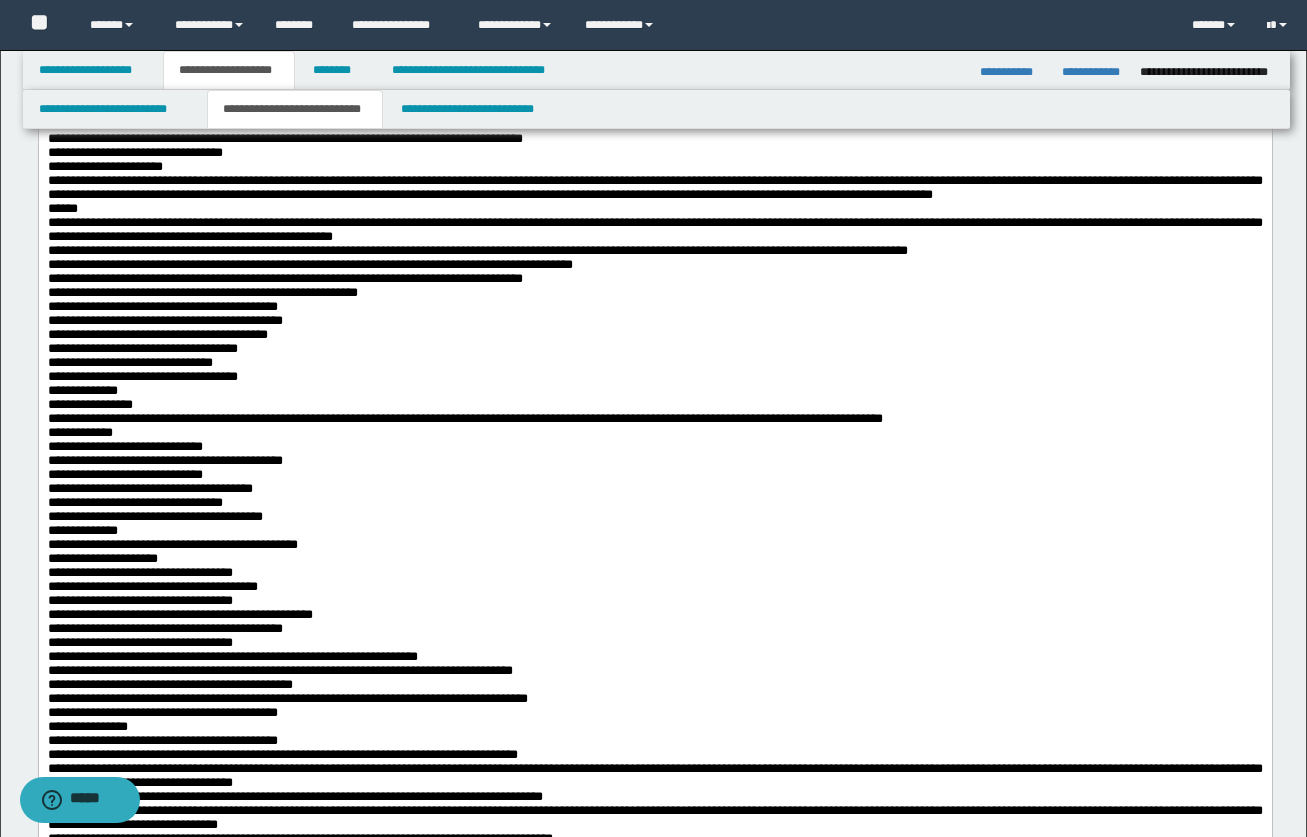 drag, startPoint x: 131, startPoint y: 319, endPoint x: 136, endPoint y: 328, distance: 10.29563 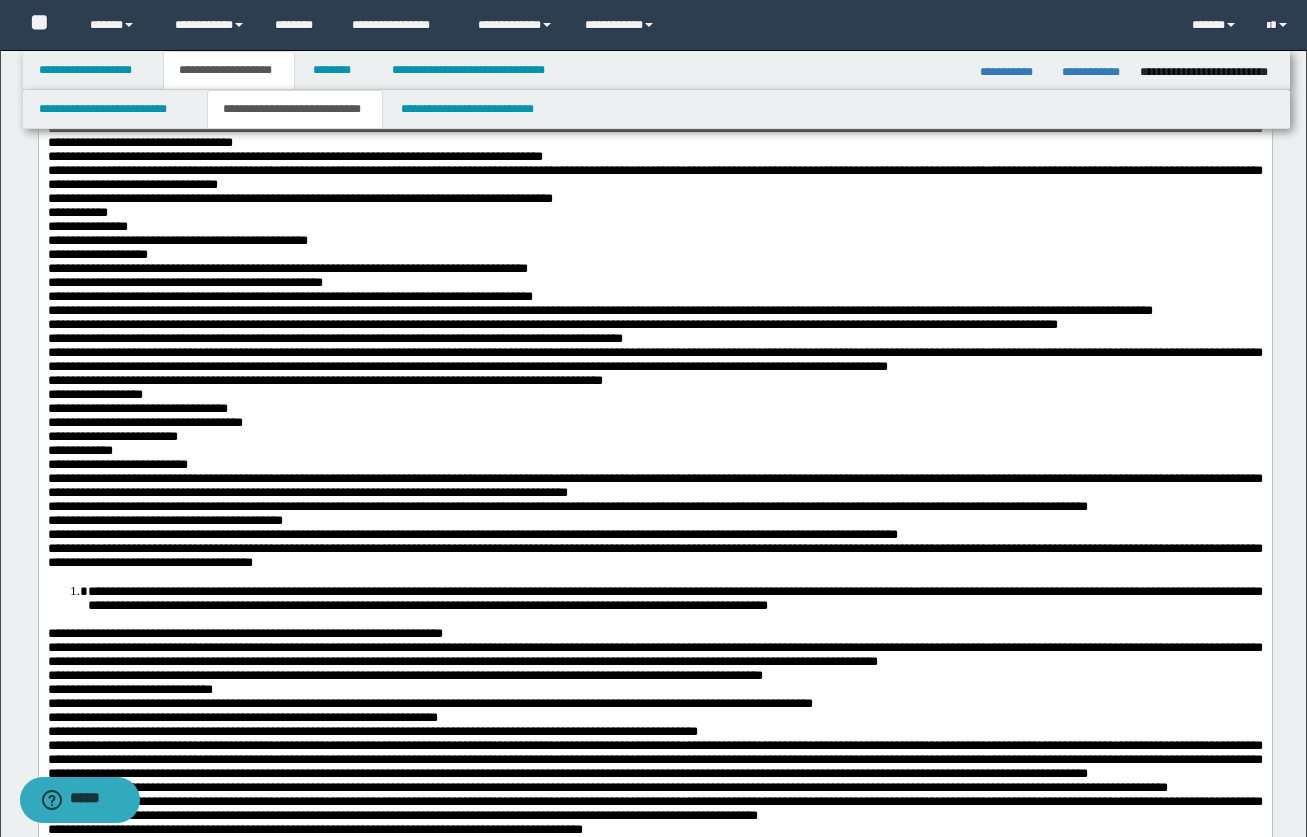 scroll, scrollTop: 1200, scrollLeft: 0, axis: vertical 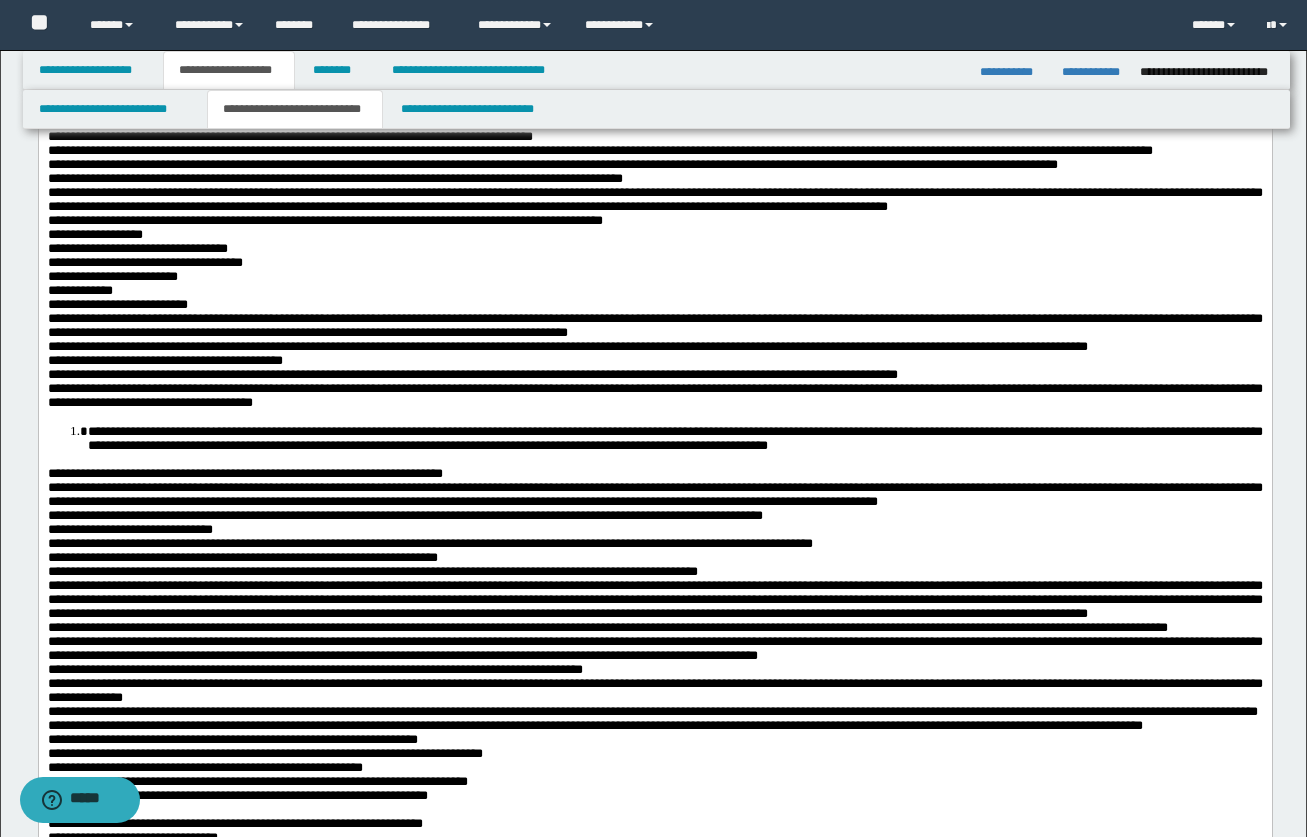 click on "**********" at bounding box center [654, 67] 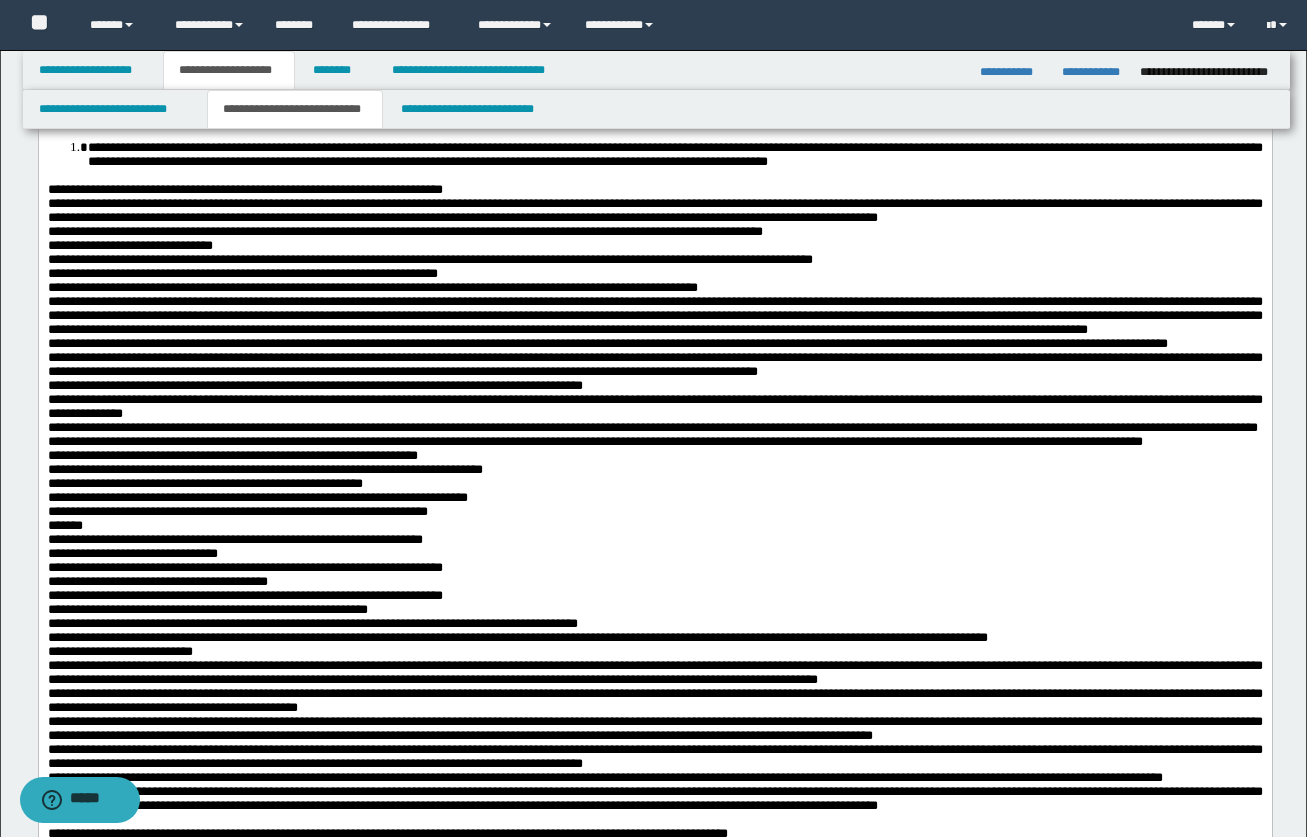 scroll, scrollTop: 1500, scrollLeft: 0, axis: vertical 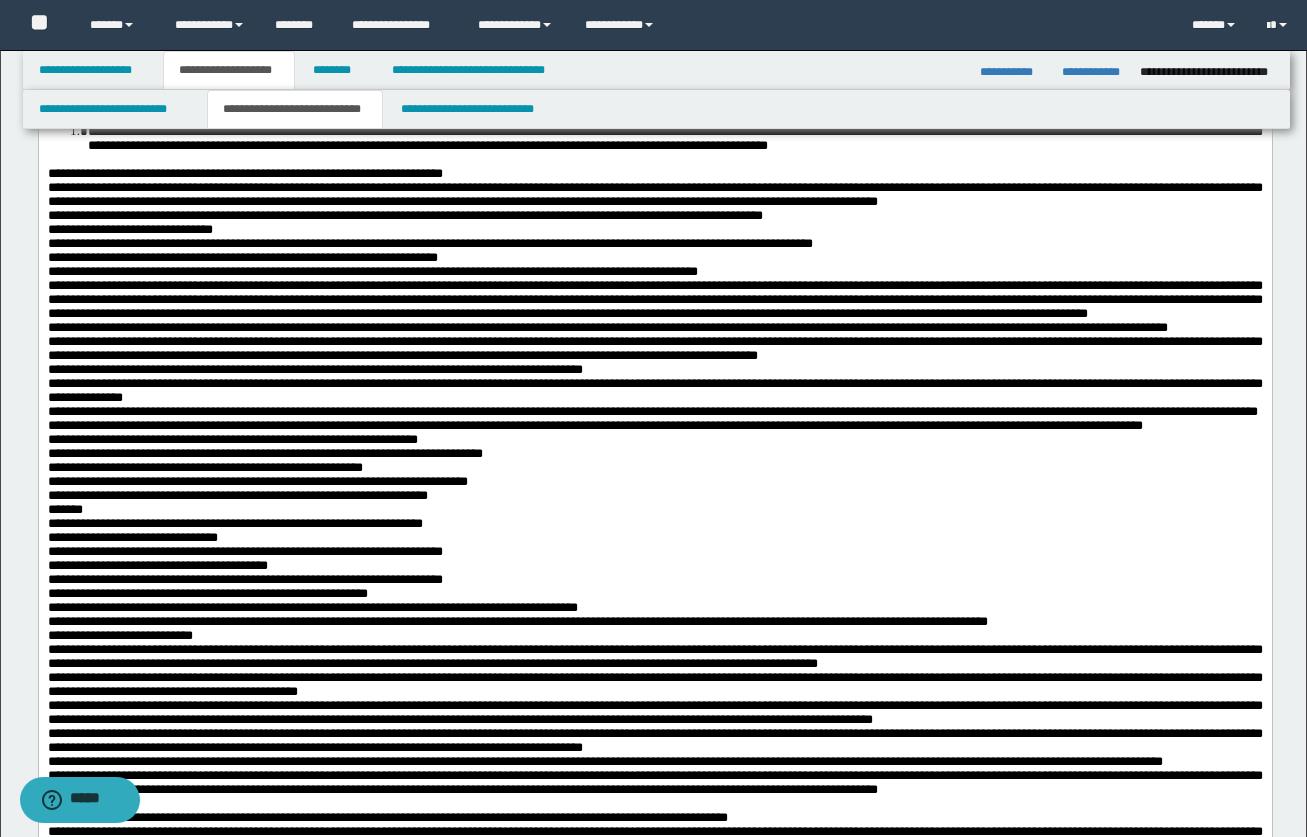 click on "**********" at bounding box center [654, 1123] 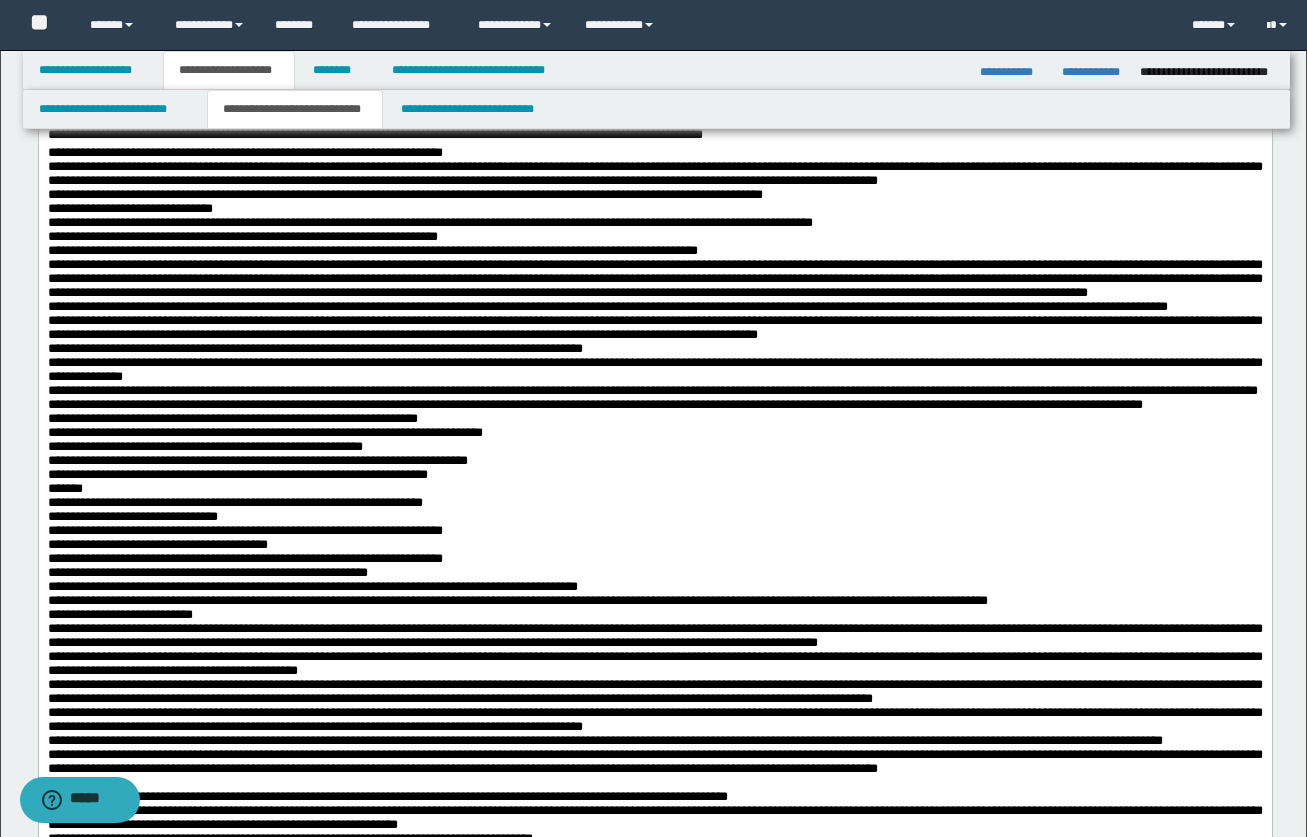 click on "**********" at bounding box center (654, 173) 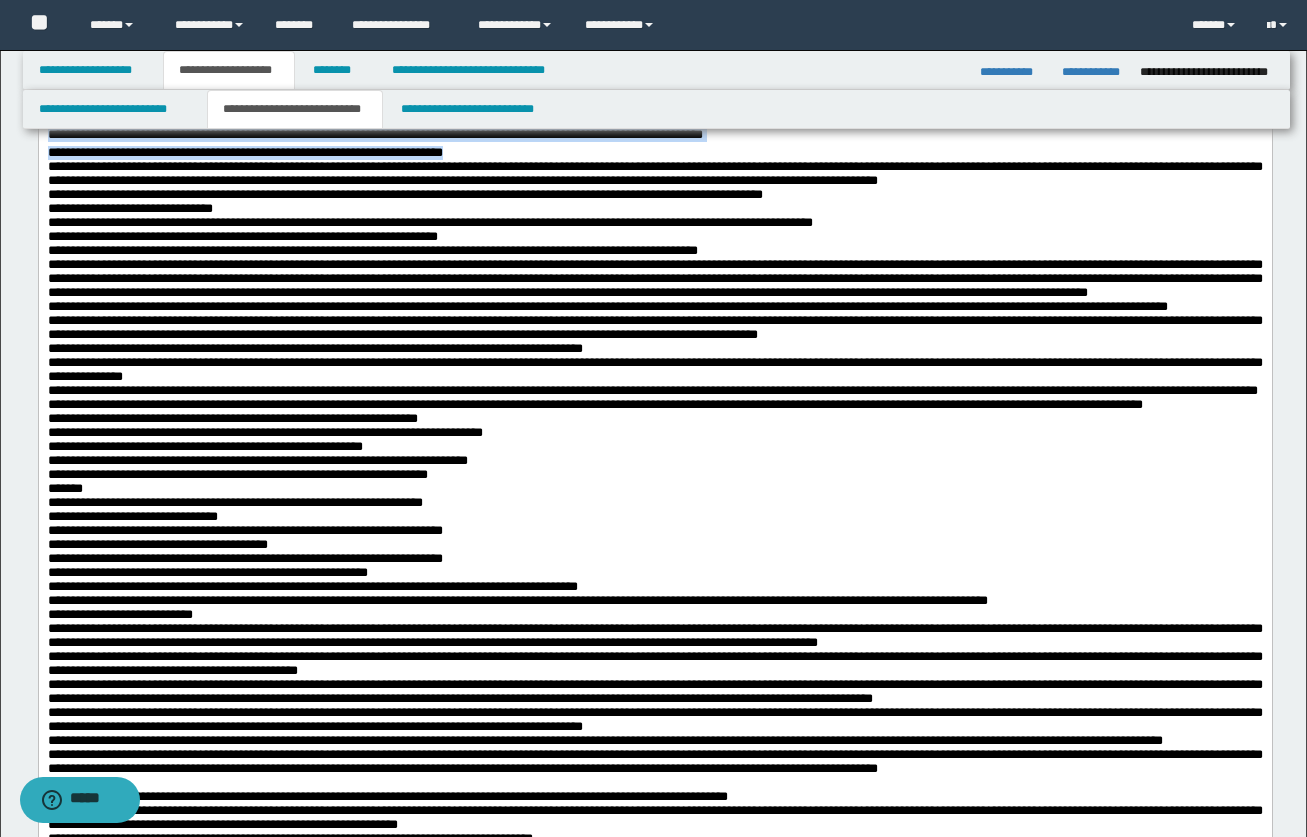 drag, startPoint x: 611, startPoint y: 404, endPoint x: 45, endPoint y: 352, distance: 568.38367 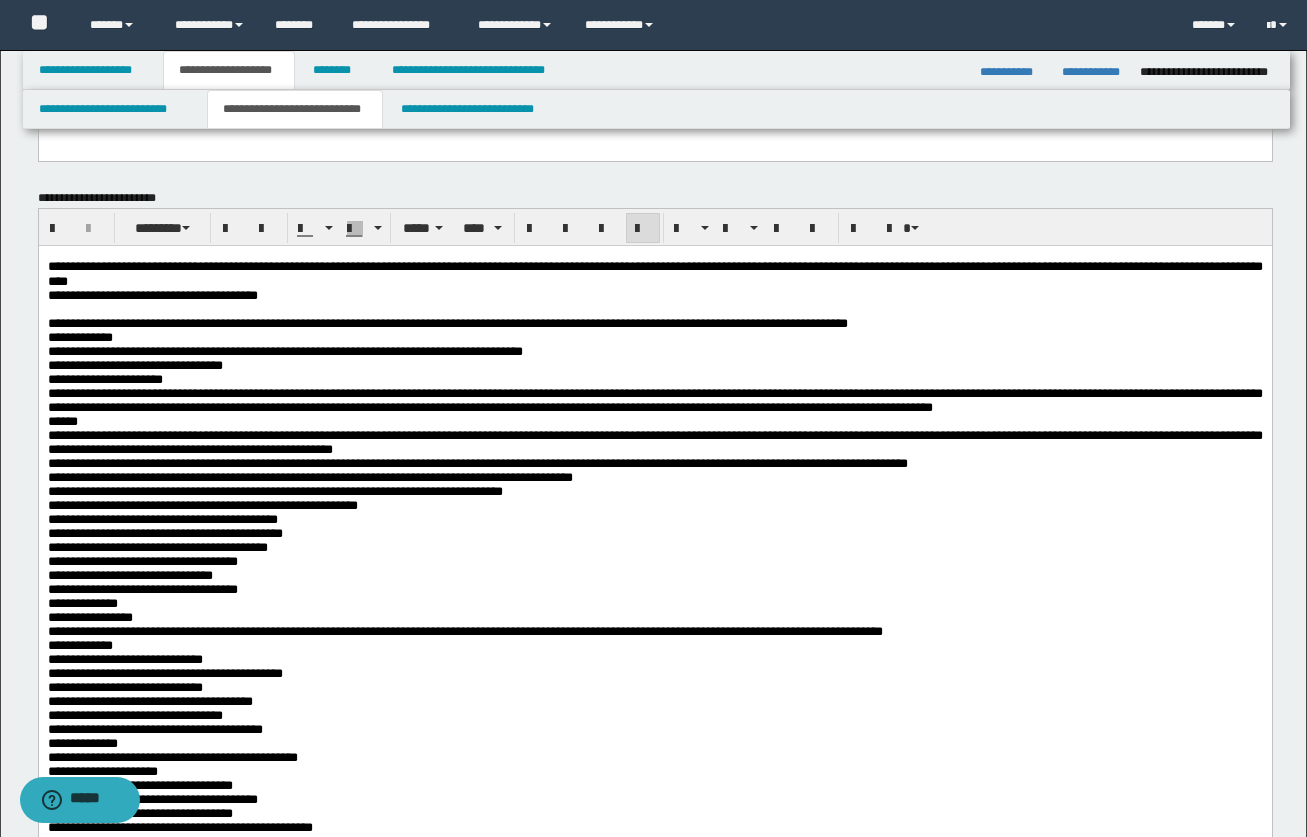 scroll, scrollTop: 100, scrollLeft: 0, axis: vertical 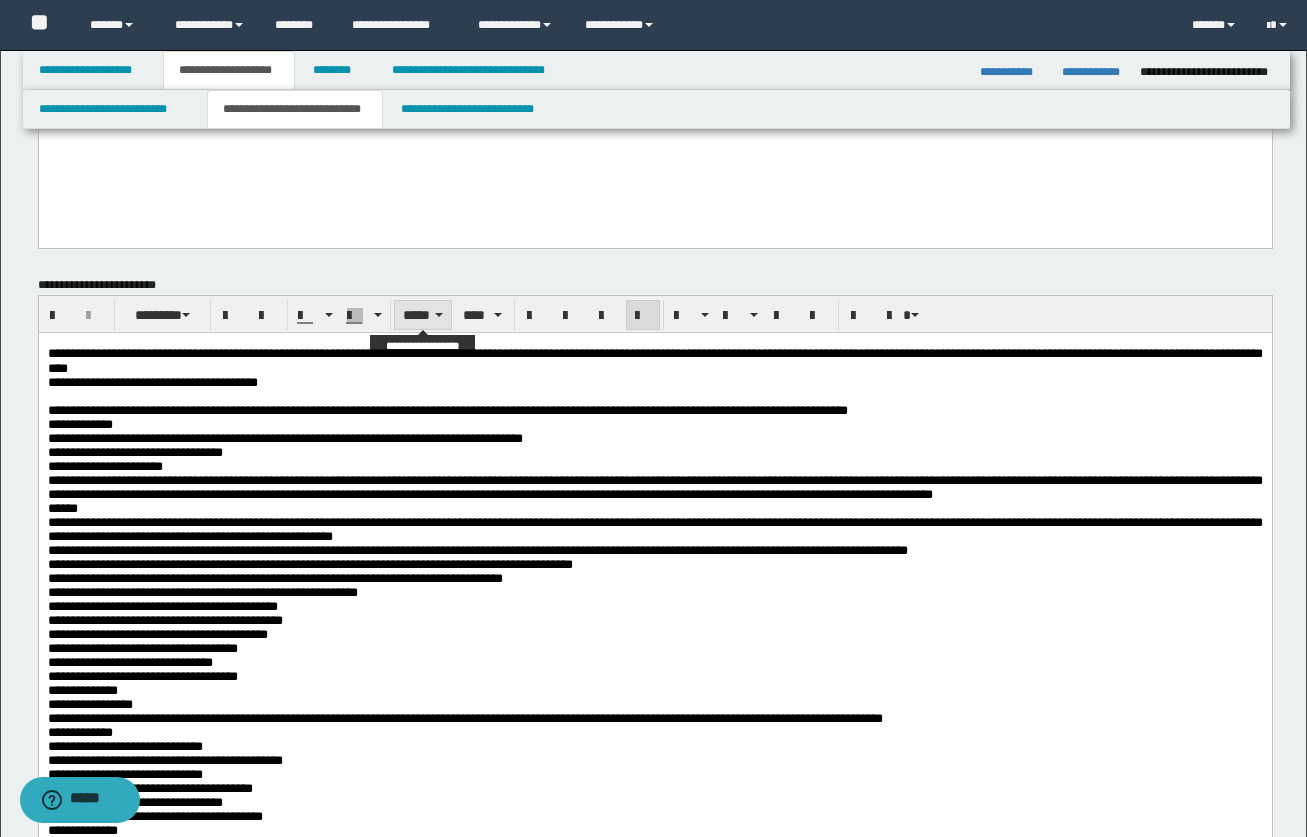 click on "*****" at bounding box center (423, 315) 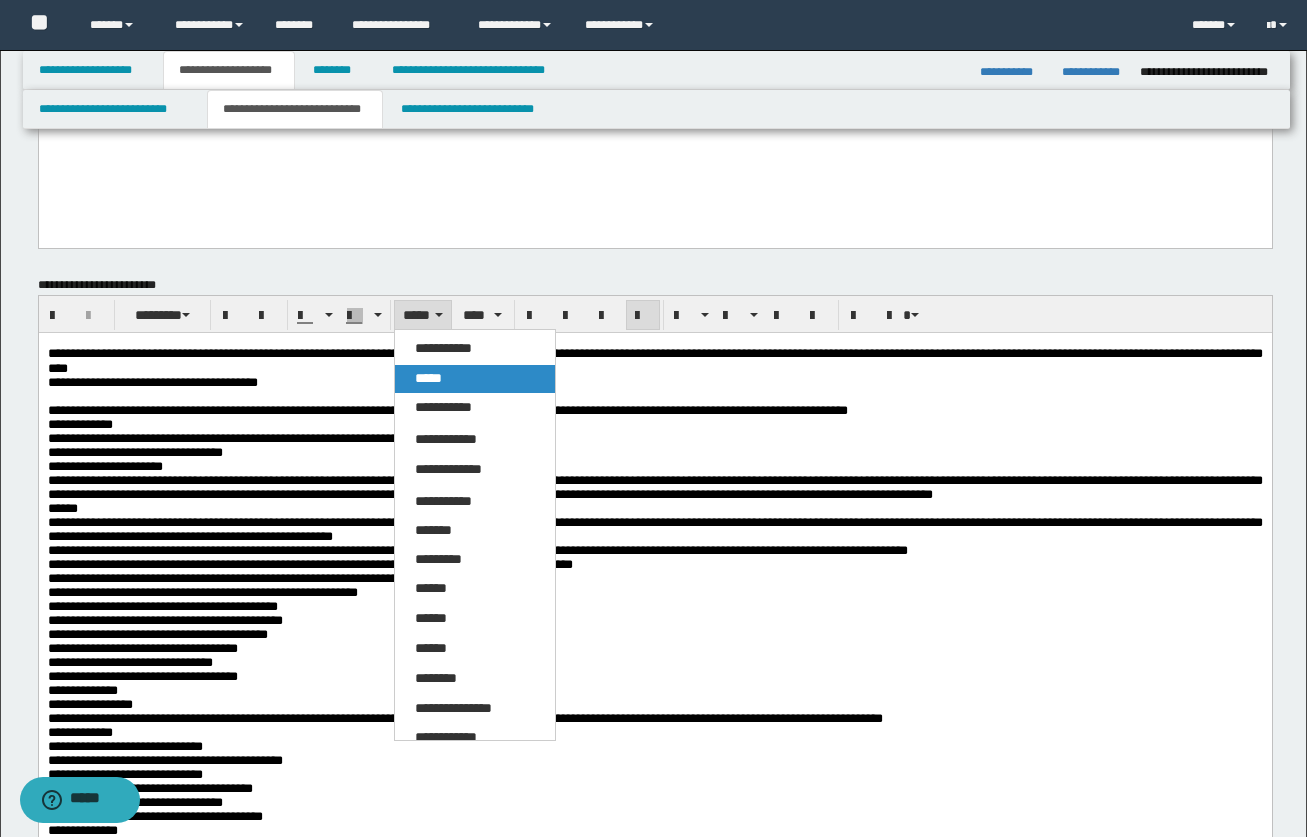 drag, startPoint x: 428, startPoint y: 374, endPoint x: 389, endPoint y: 36, distance: 340.24255 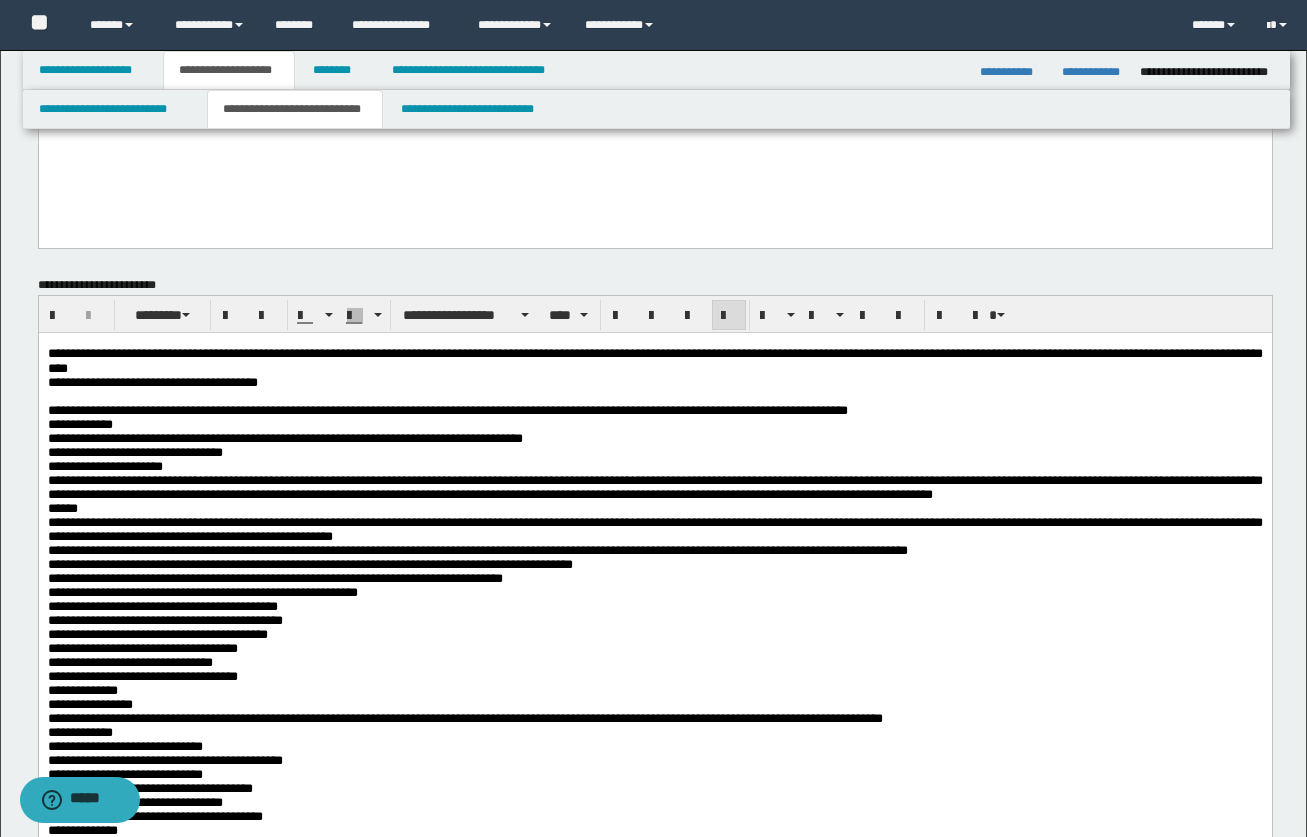 click on "**********" at bounding box center (654, 2510) 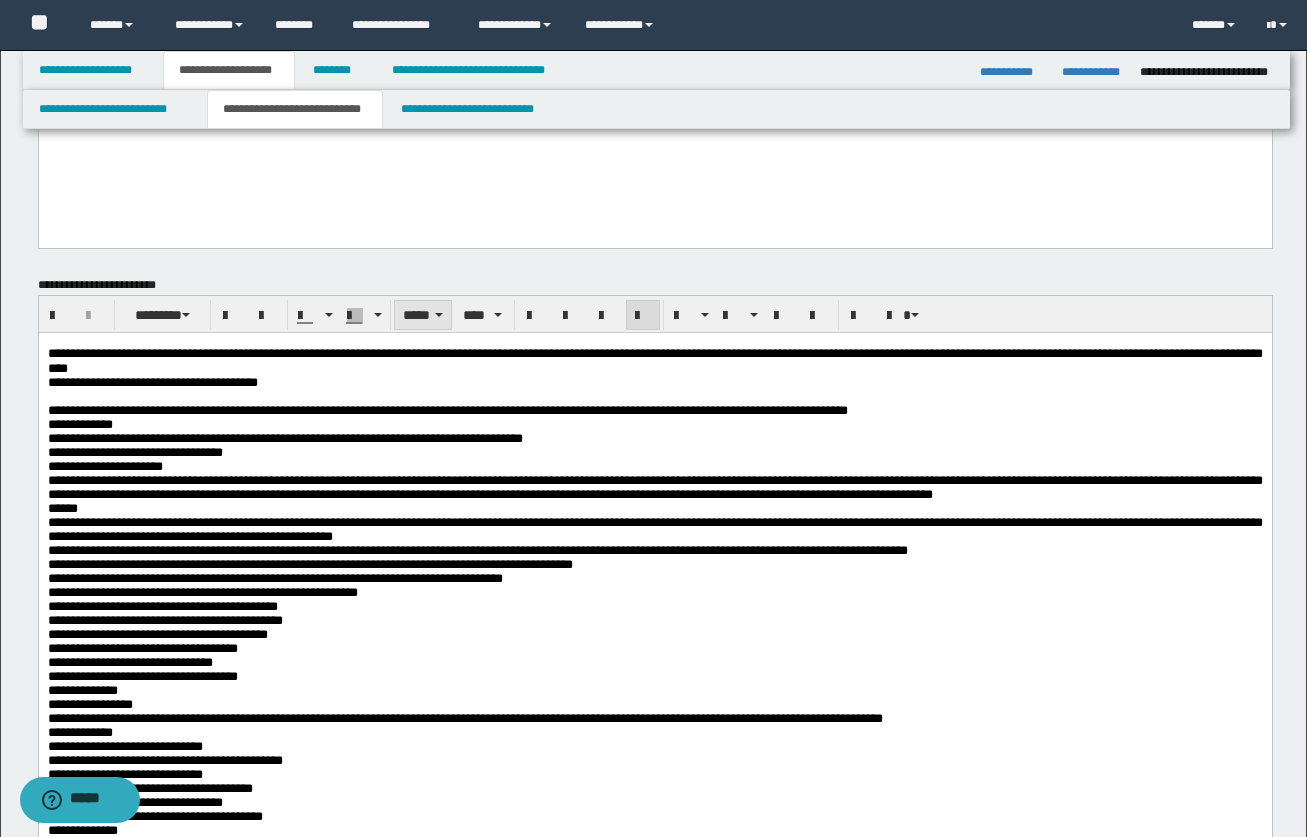 click on "*****" at bounding box center (423, 315) 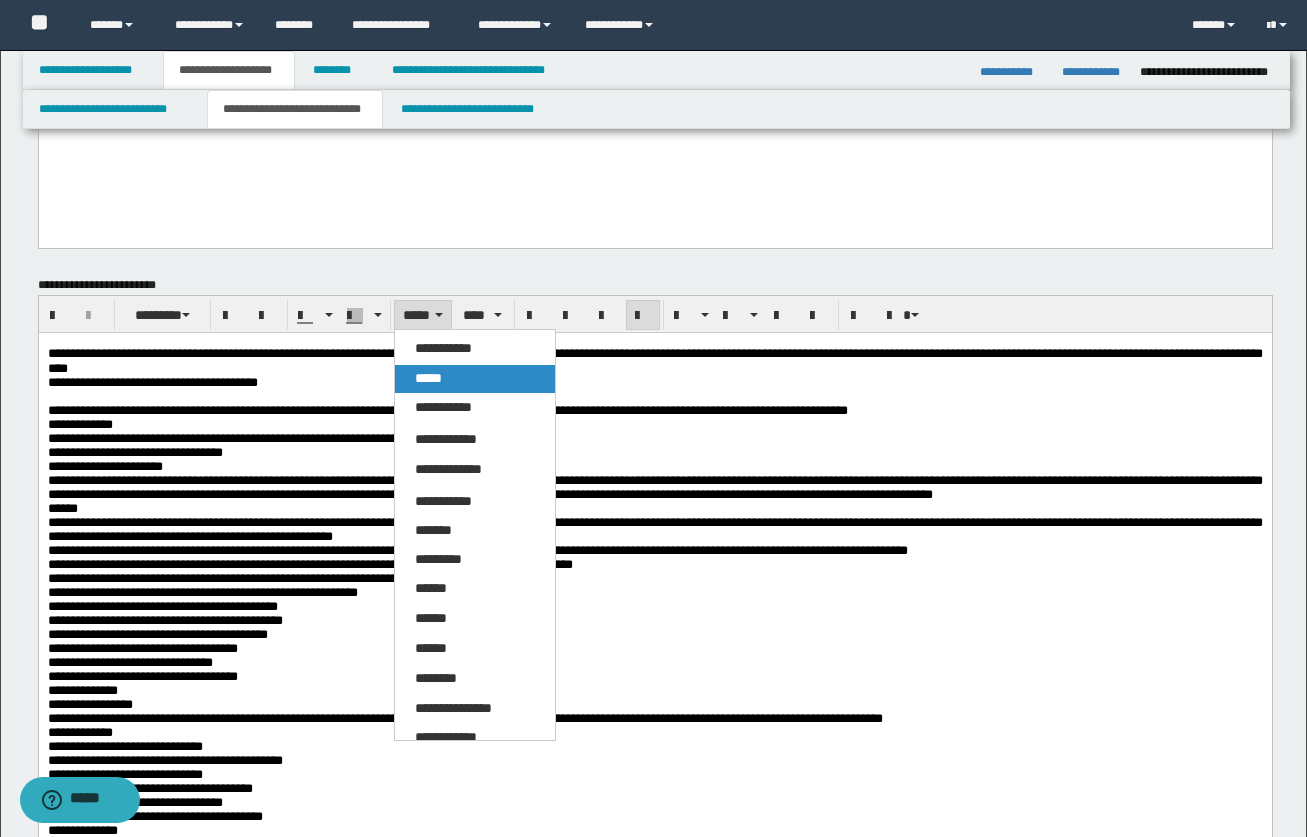 drag, startPoint x: 432, startPoint y: 373, endPoint x: 394, endPoint y: 37, distance: 338.14197 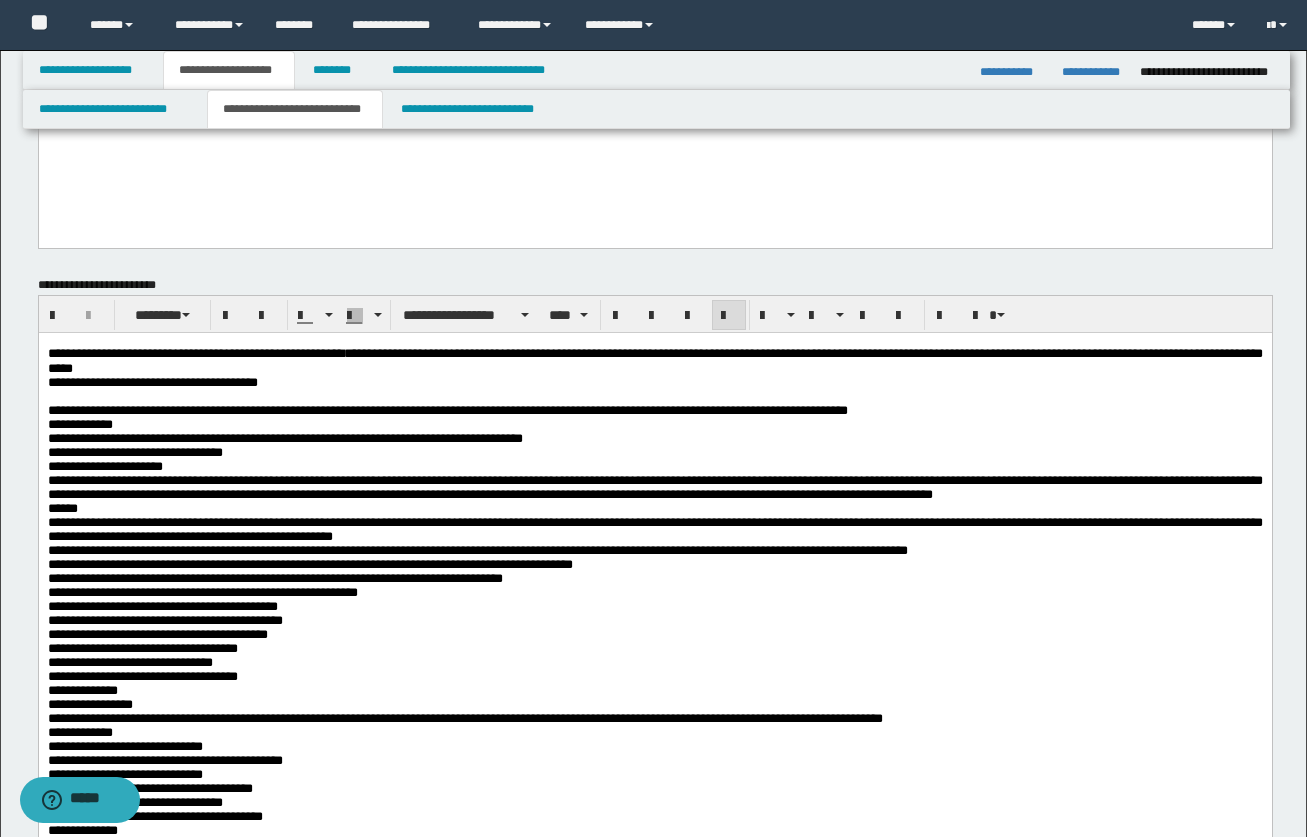 drag, startPoint x: 387, startPoint y: 538, endPoint x: 382, endPoint y: 523, distance: 15.811388 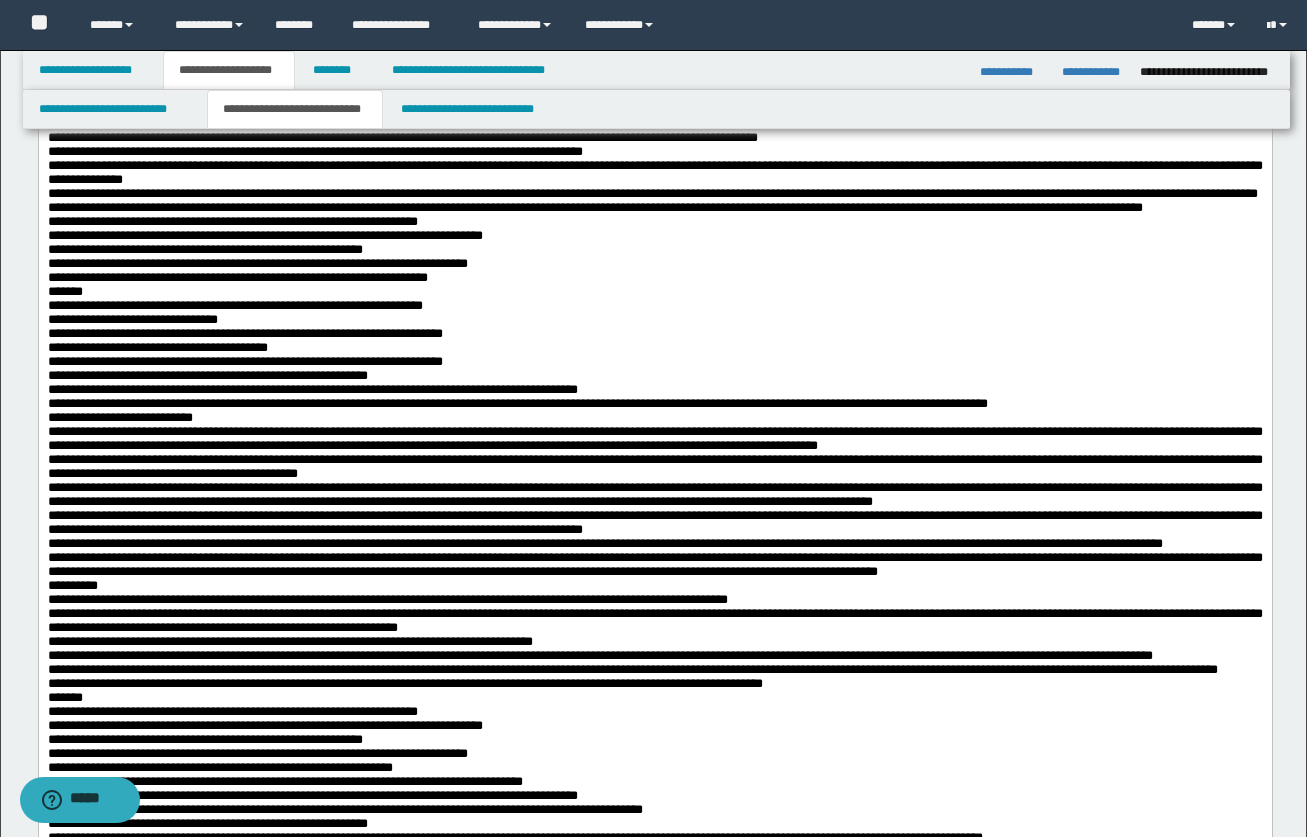 scroll, scrollTop: 1800, scrollLeft: 0, axis: vertical 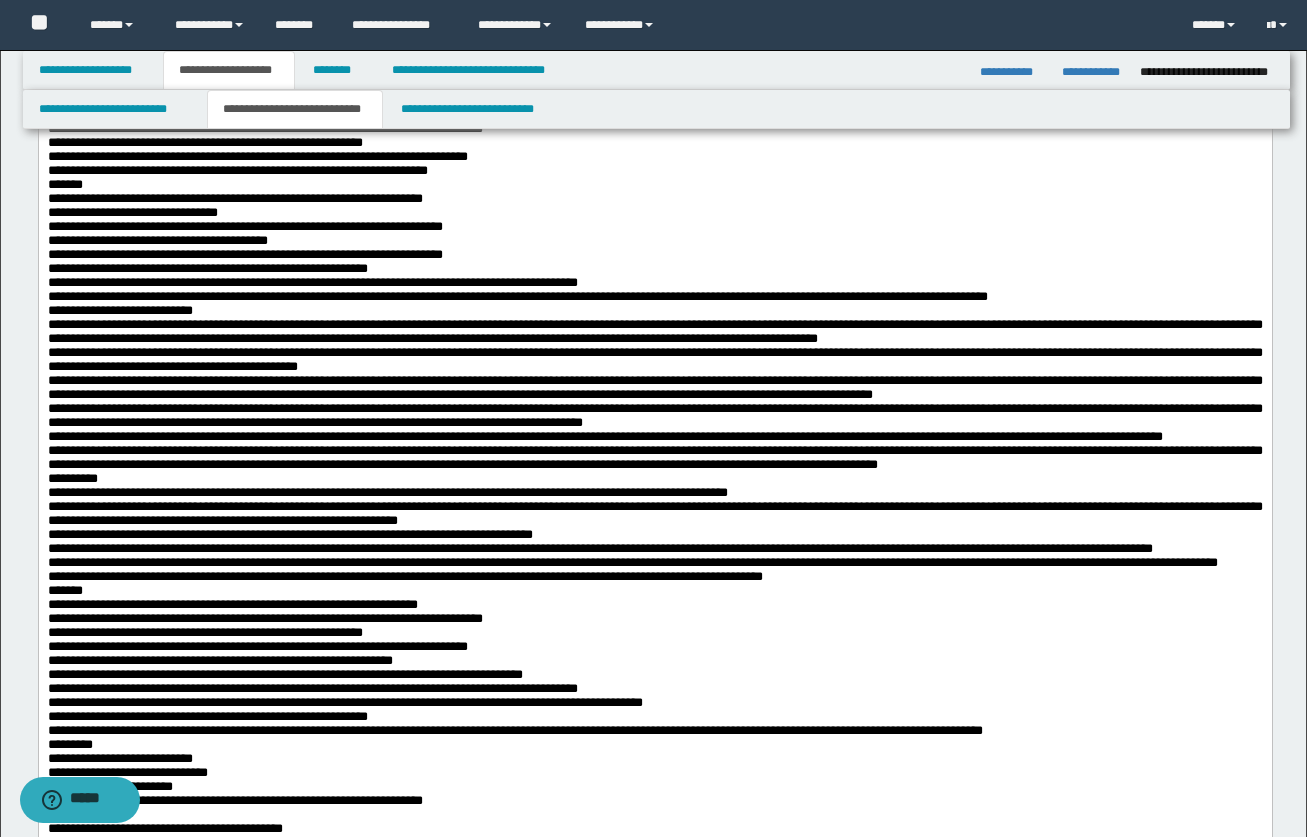 drag, startPoint x: 209, startPoint y: 591, endPoint x: 99, endPoint y: 556, distance: 115.43397 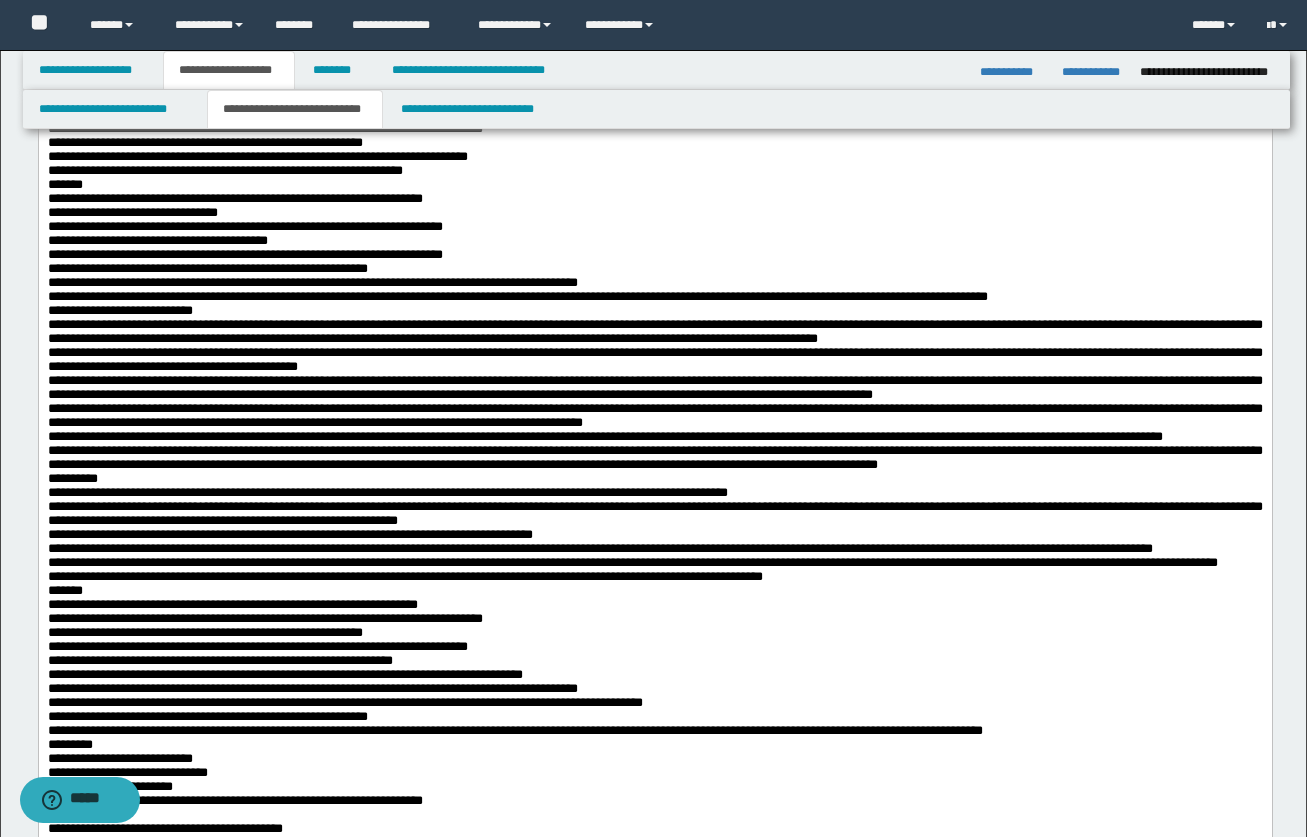 click on "**********" at bounding box center (224, 170) 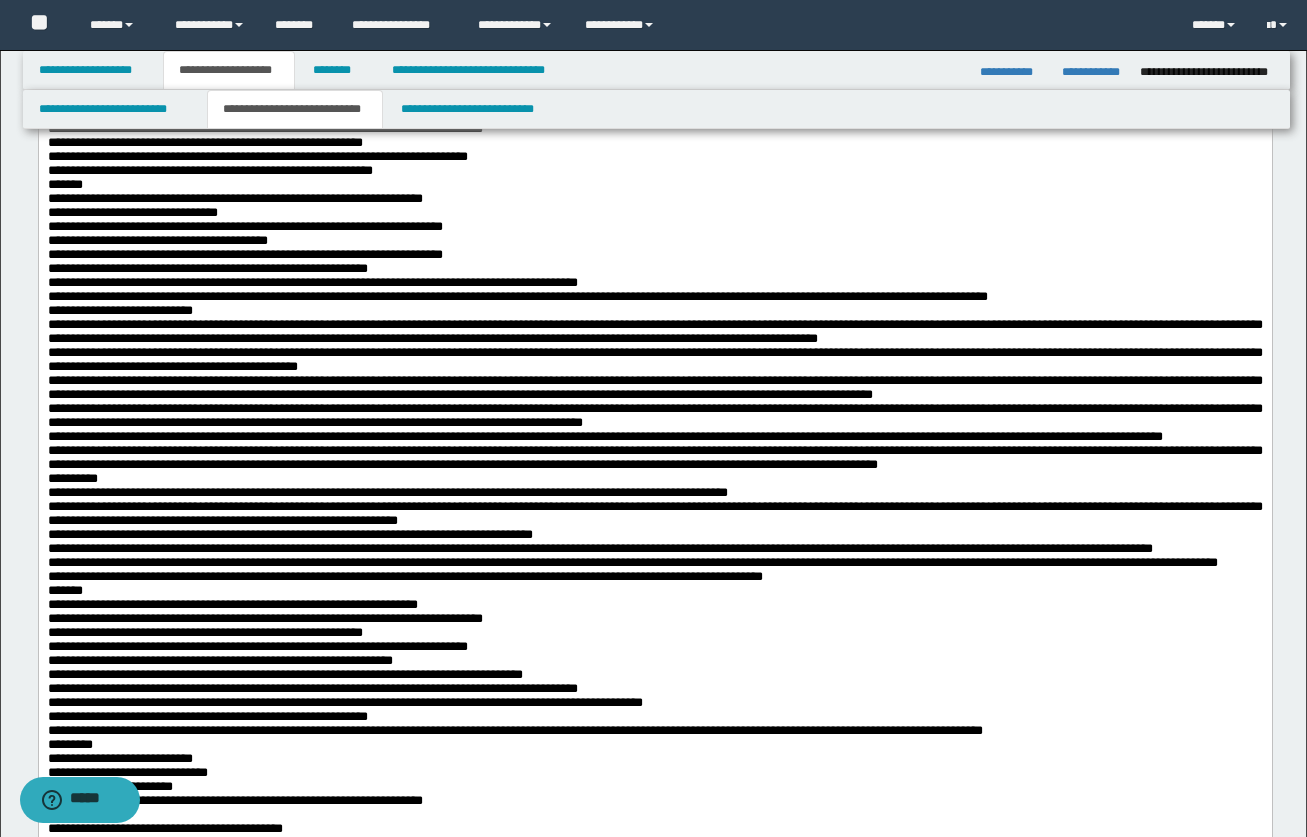 click on "**********" at bounding box center (209, 170) 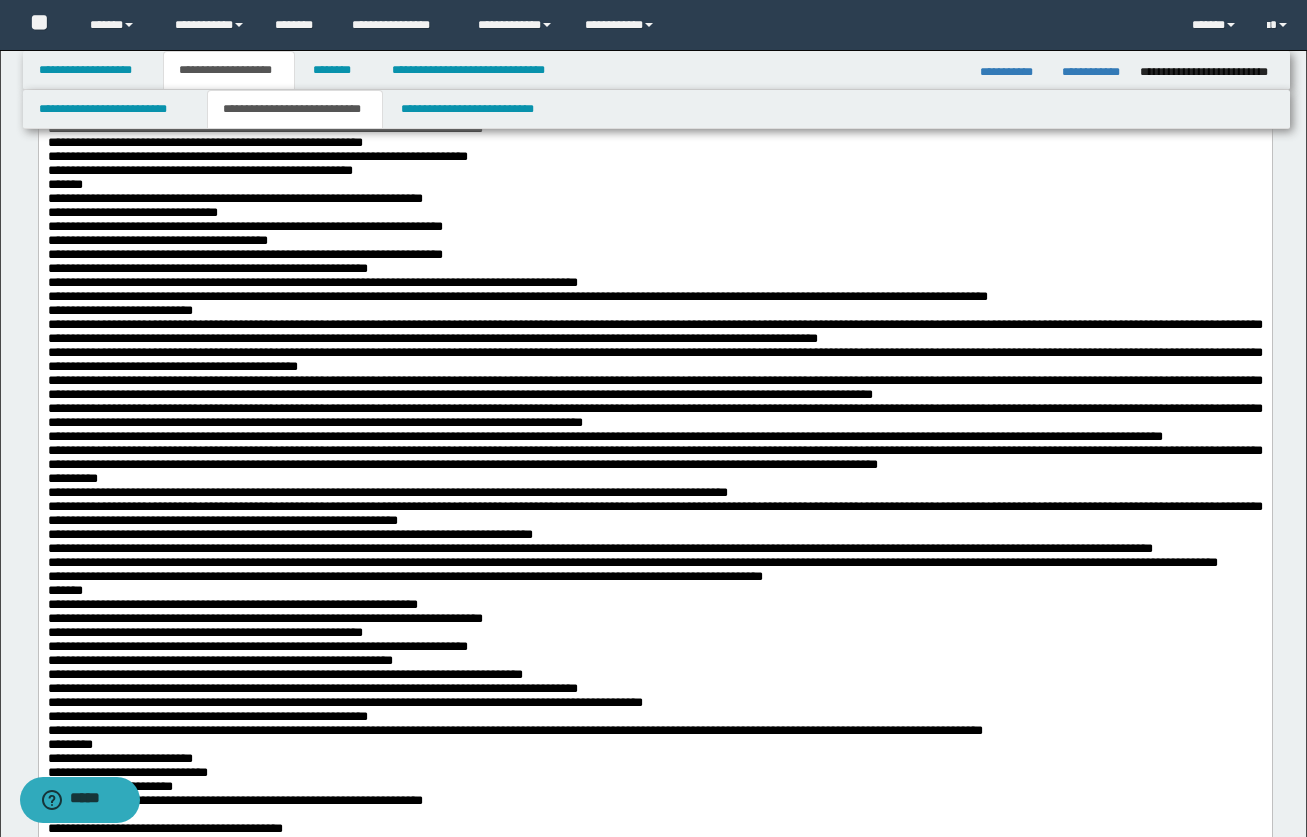 click on "*******" at bounding box center (654, 185) 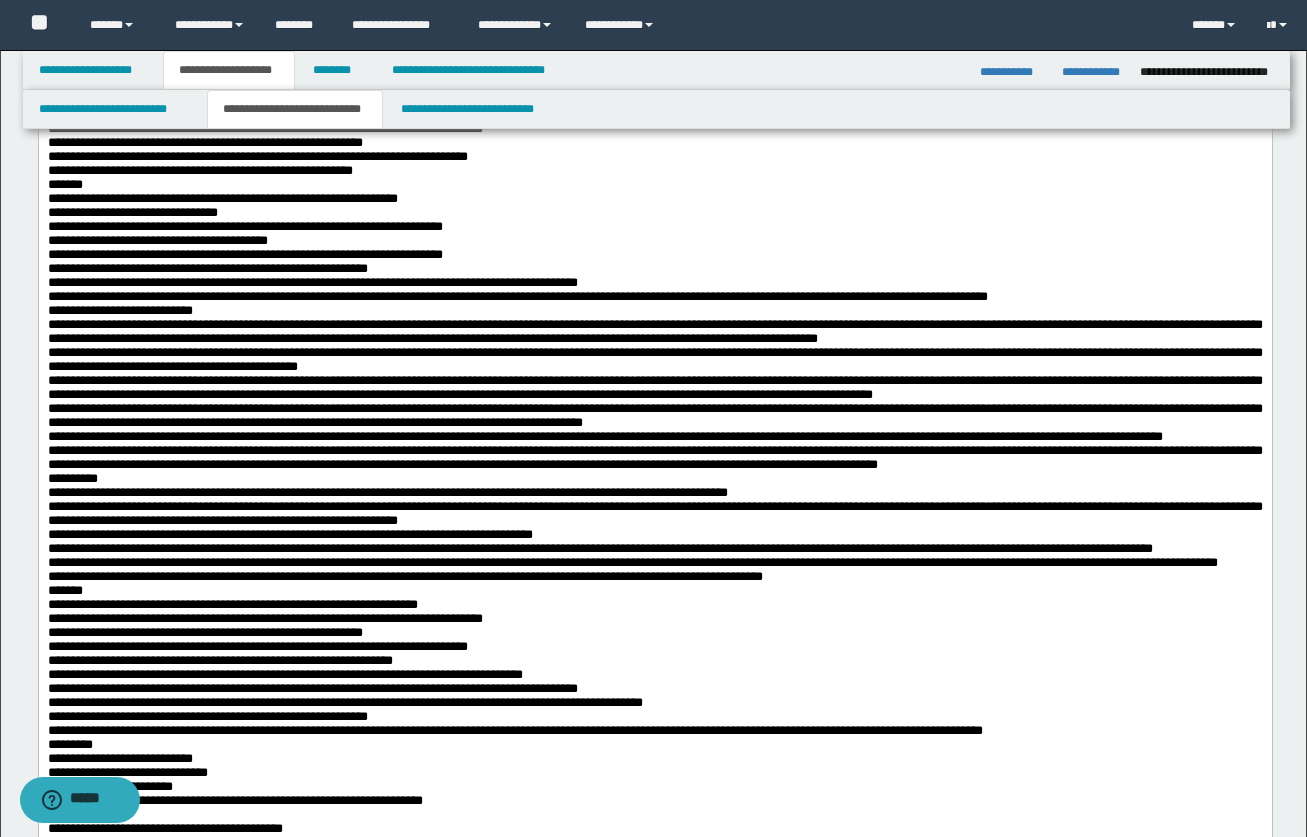 click on "**********" at bounding box center [222, 198] 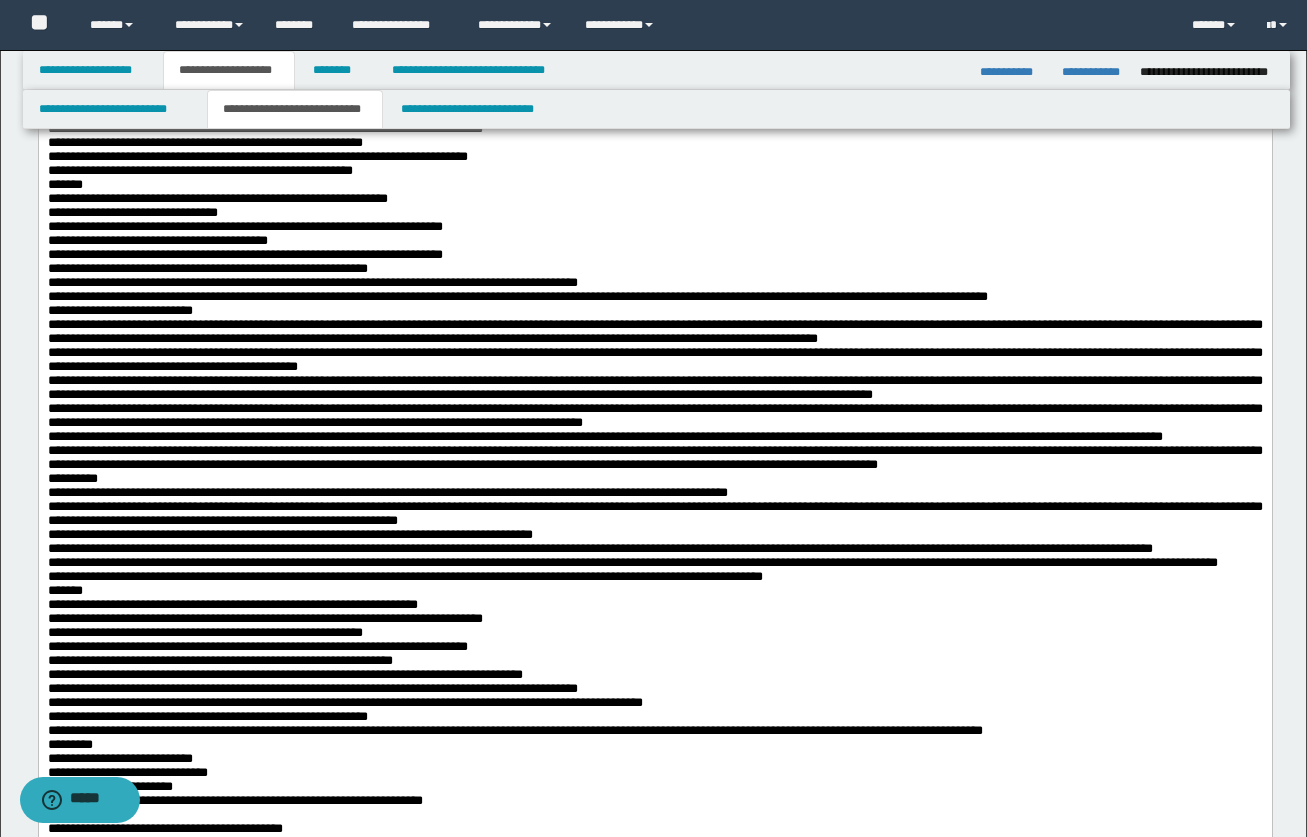 click on "**********" at bounding box center (217, 198) 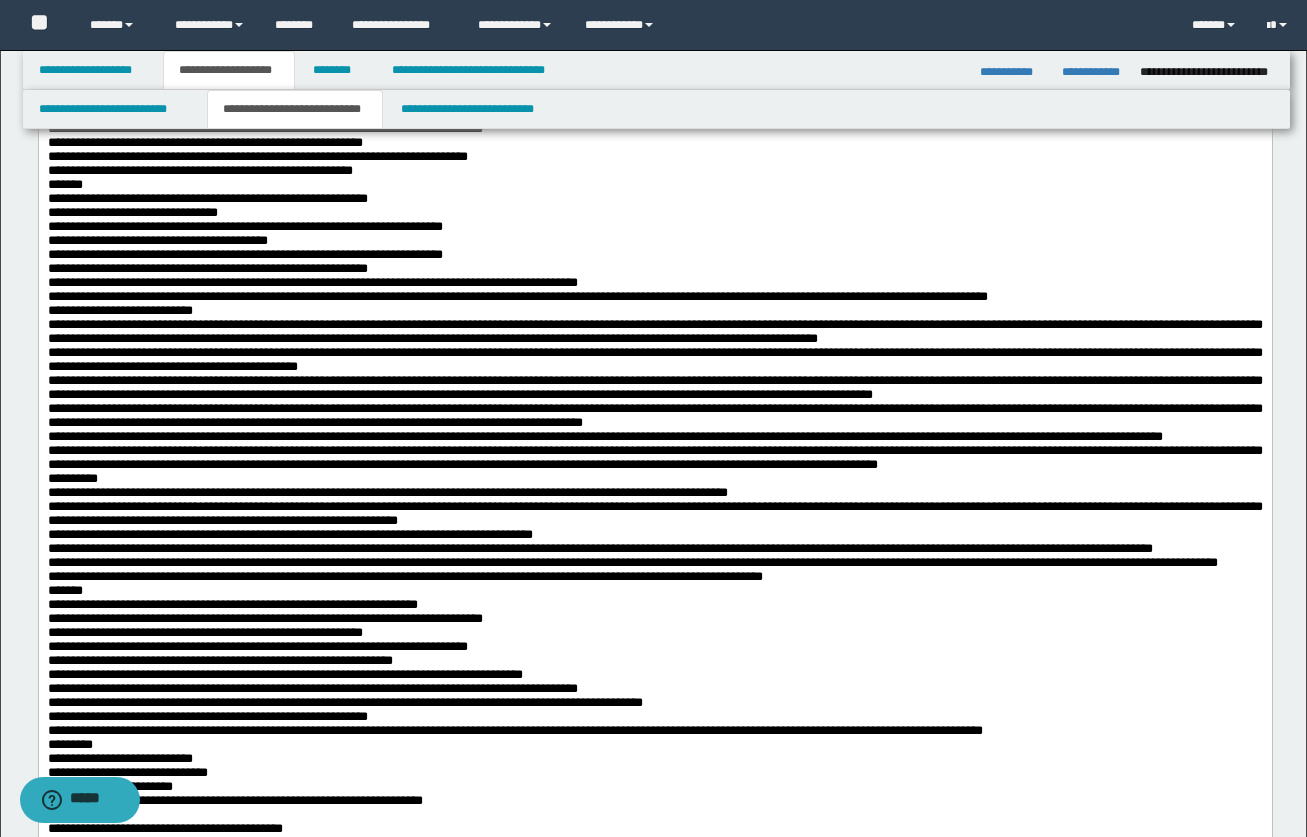 click on "**********" at bounding box center (207, 198) 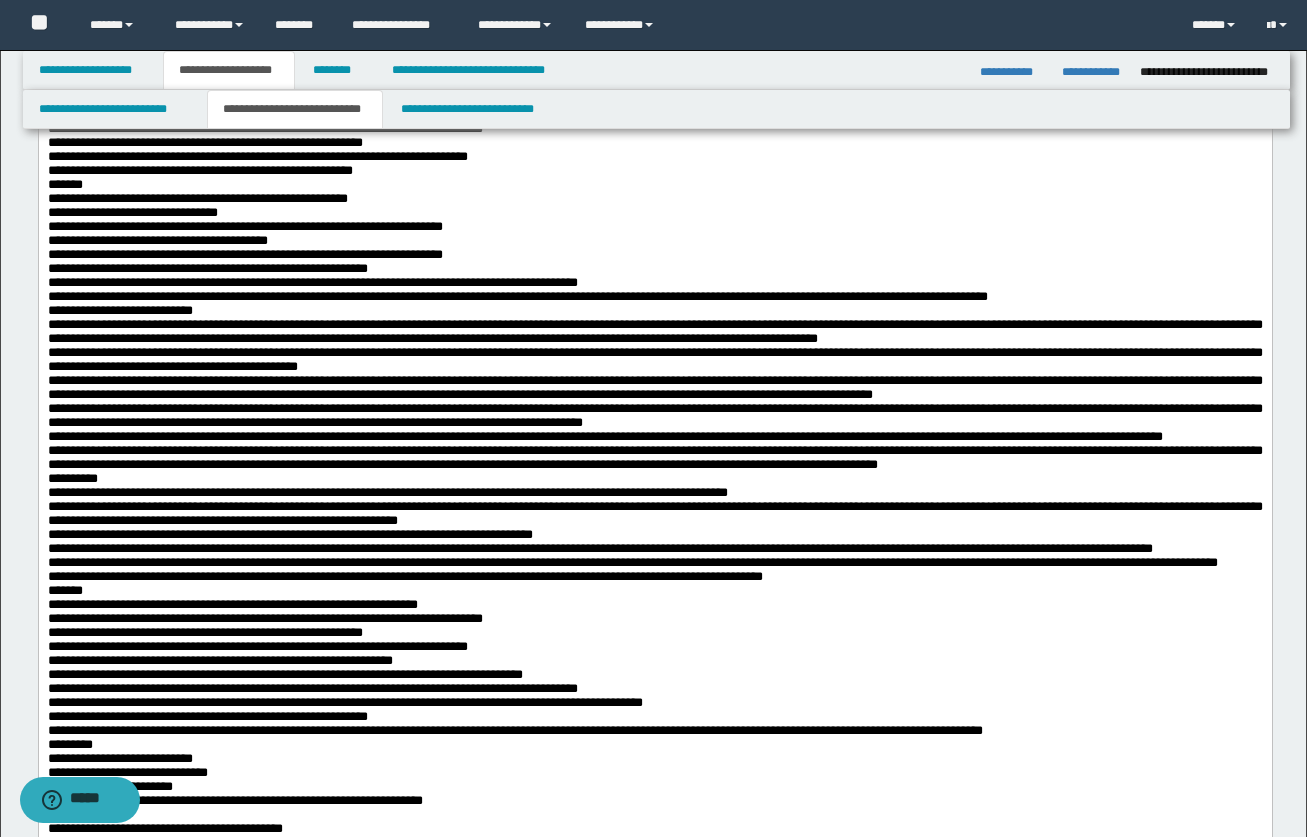 click on "**********" at bounding box center (197, 198) 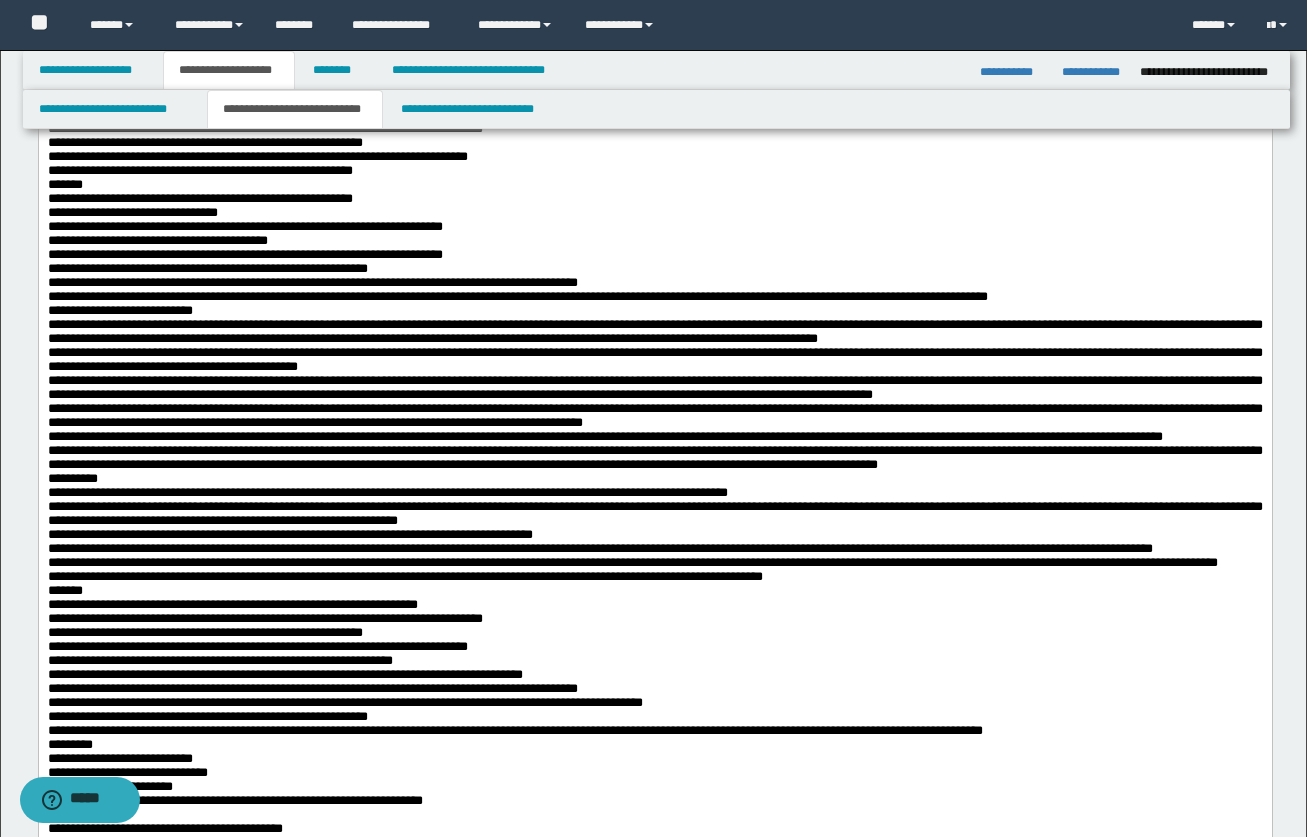 click on "**********" at bounding box center [244, 226] 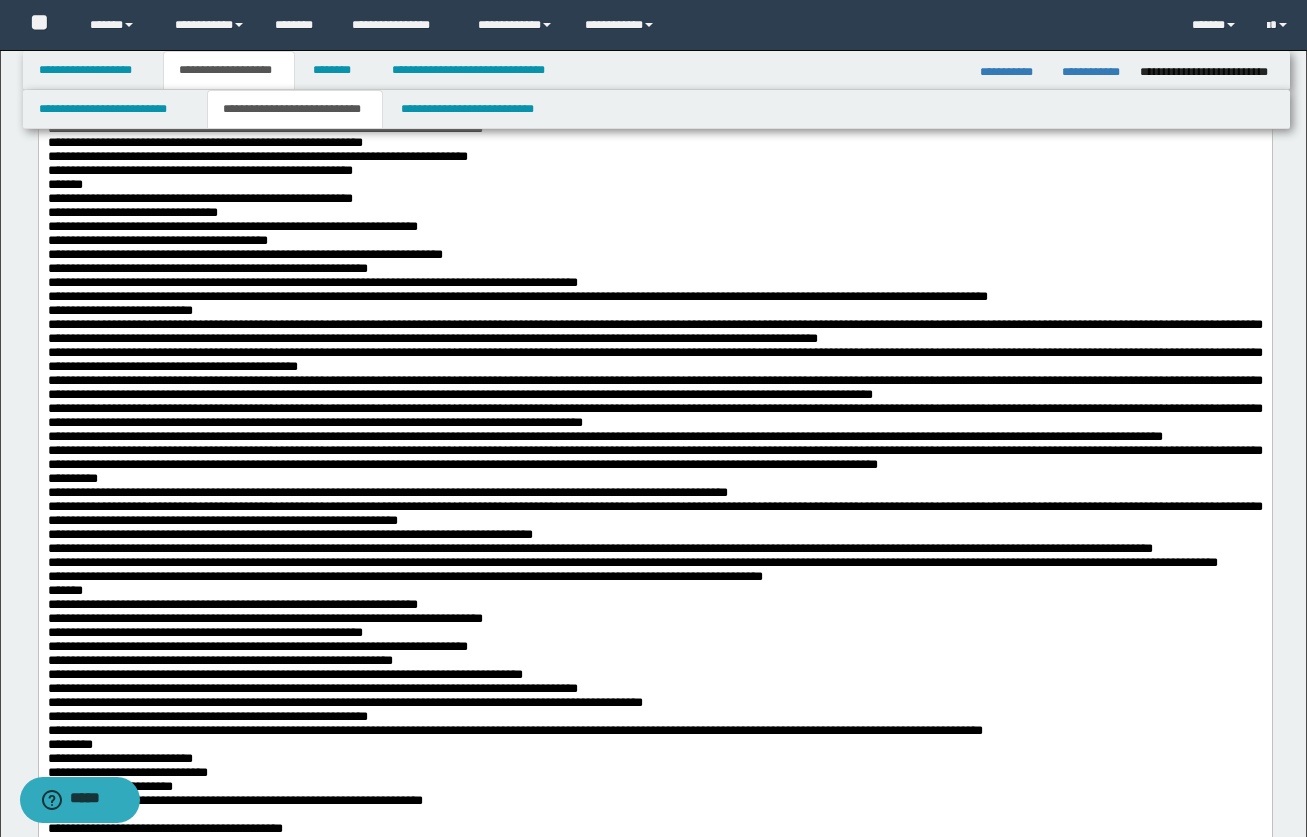 click on "**********" at bounding box center (157, 240) 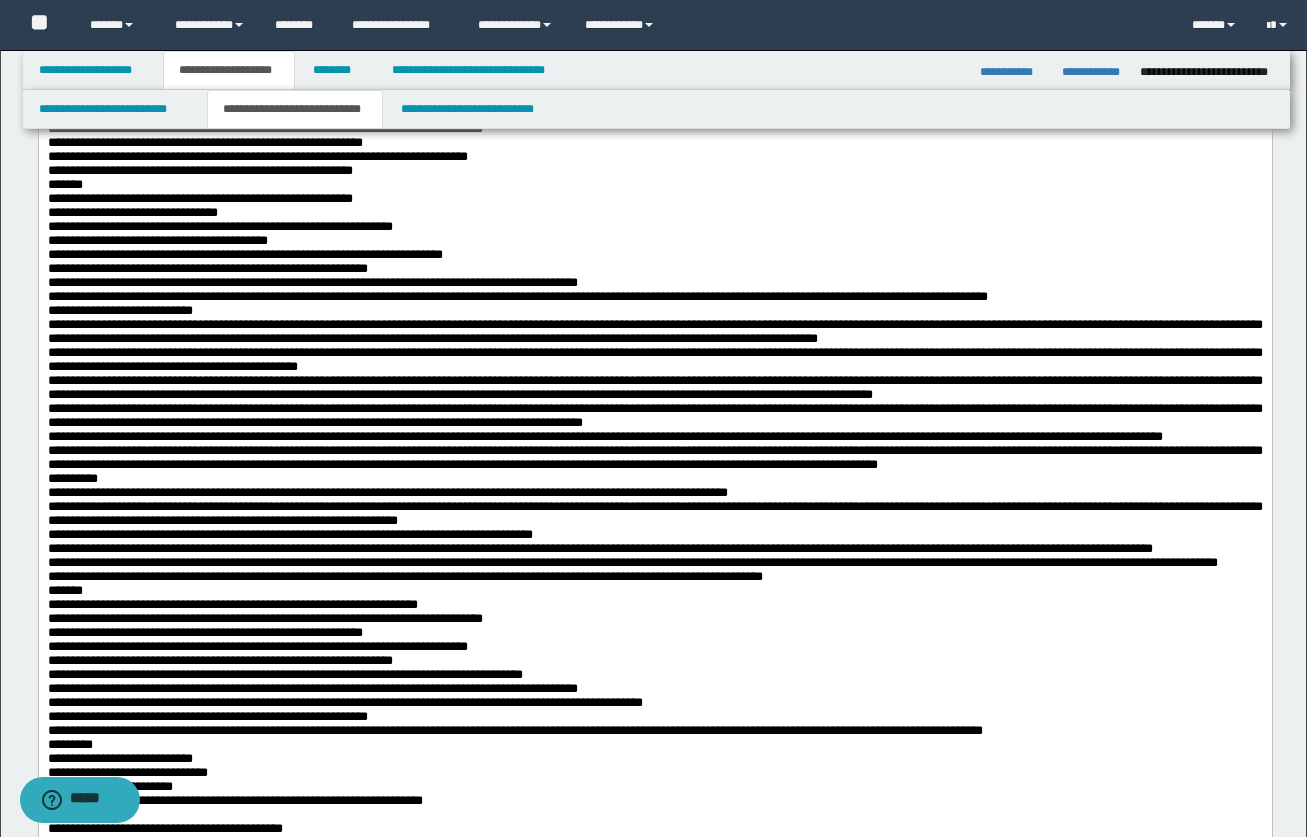 click on "**********" at bounding box center [219, 226] 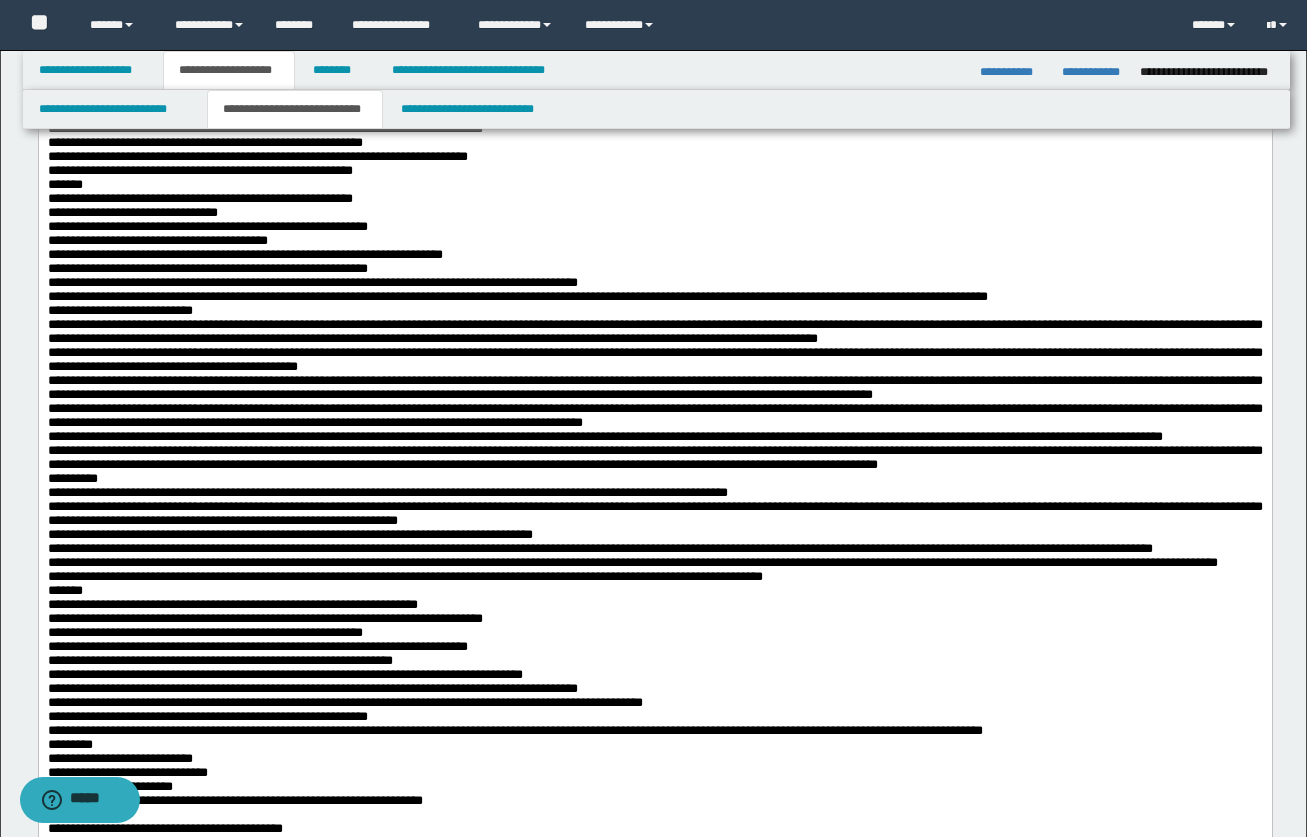 click on "**********" at bounding box center [157, 240] 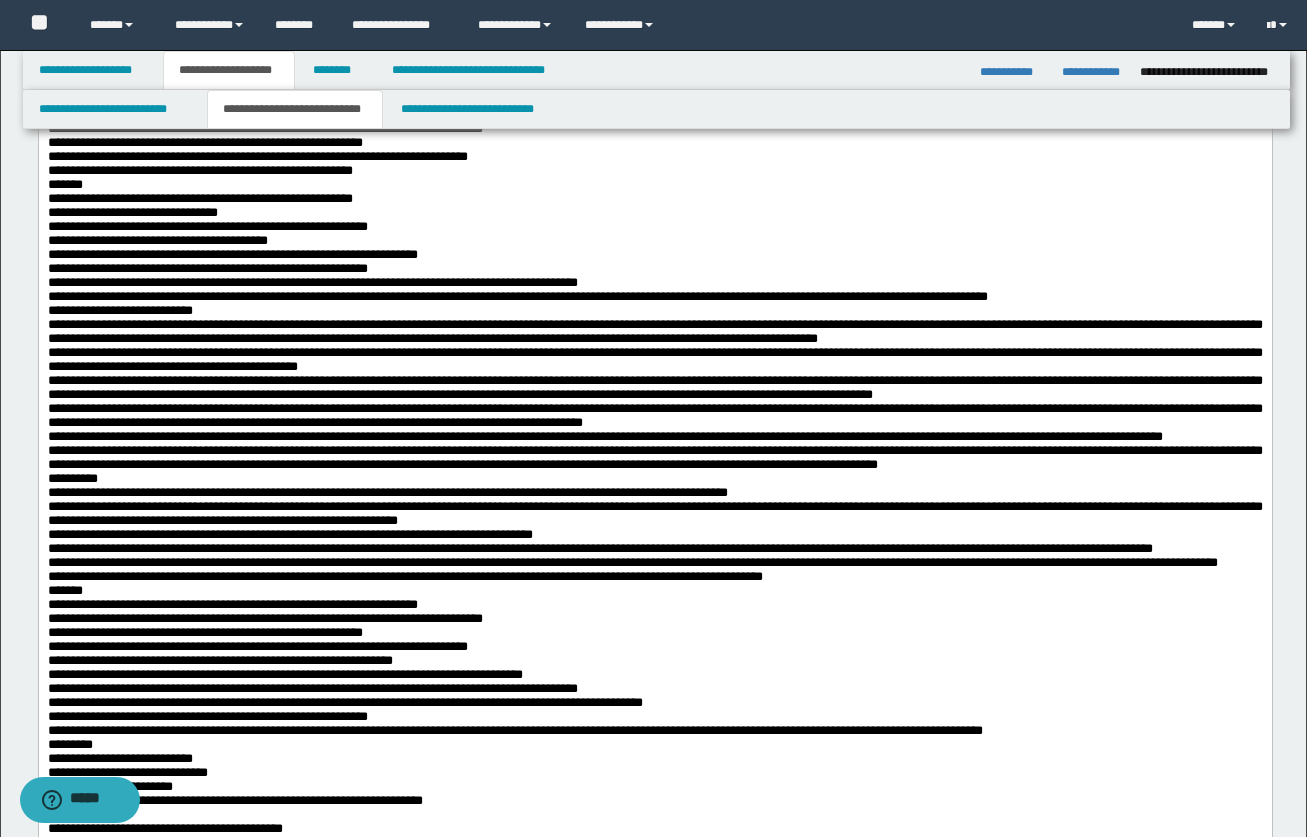 click on "**********" at bounding box center (232, 254) 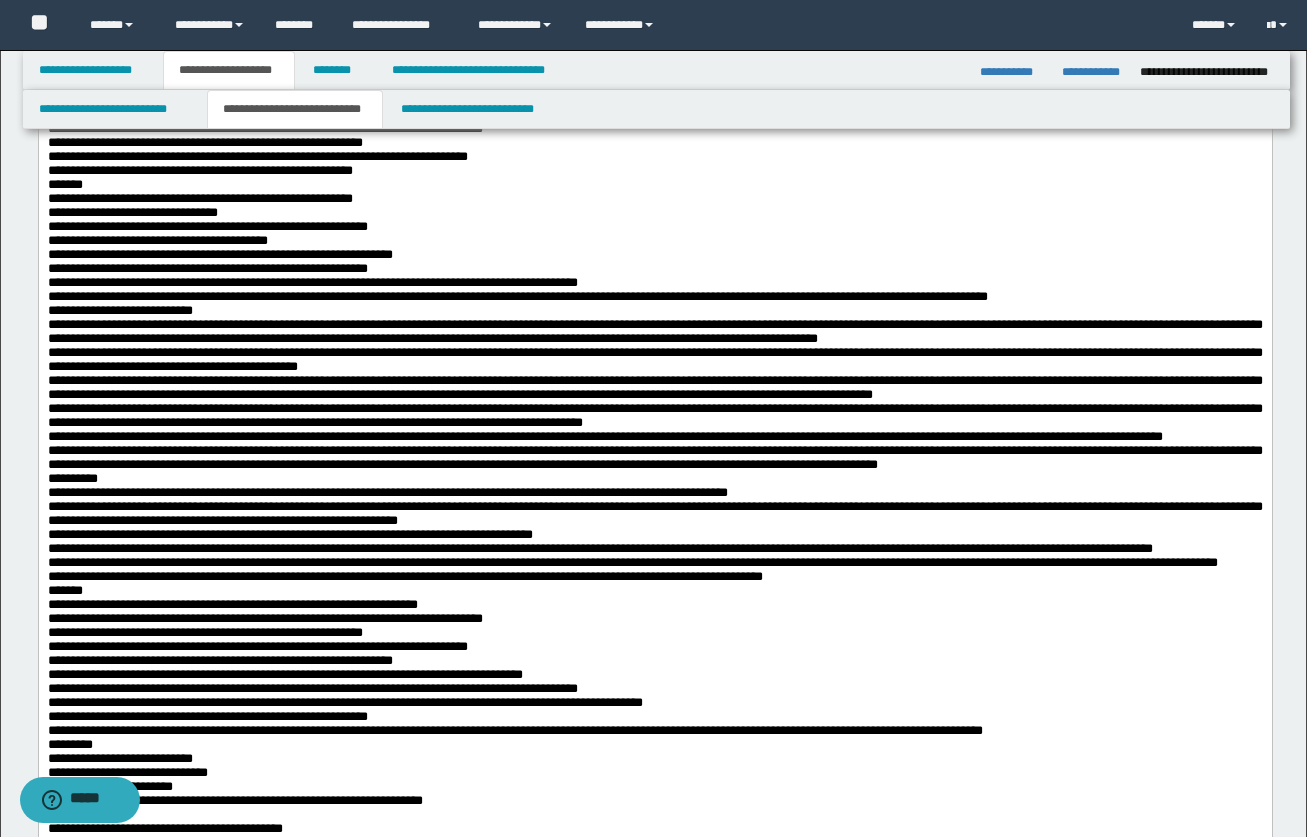 drag, startPoint x: 139, startPoint y: 621, endPoint x: 144, endPoint y: 650, distance: 29.427877 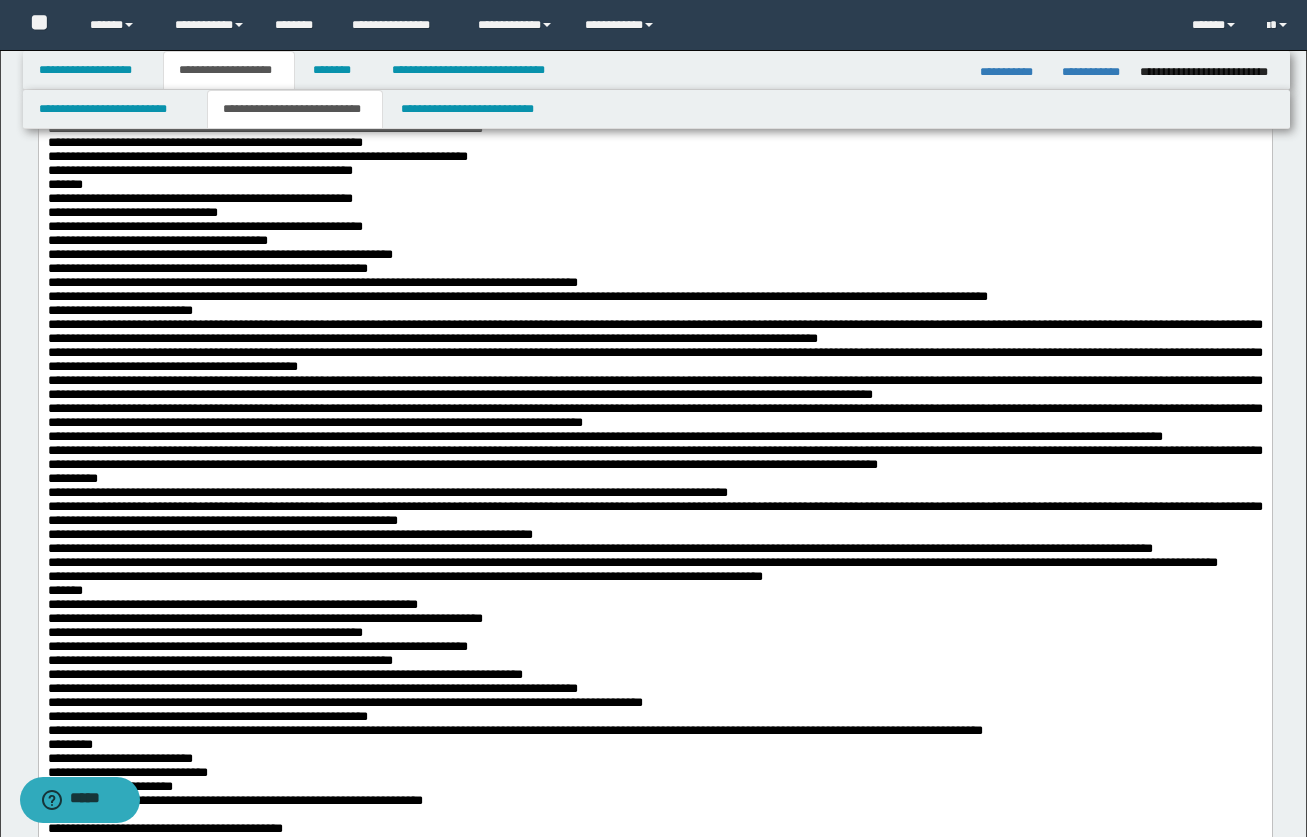 click on "**********" at bounding box center [204, 226] 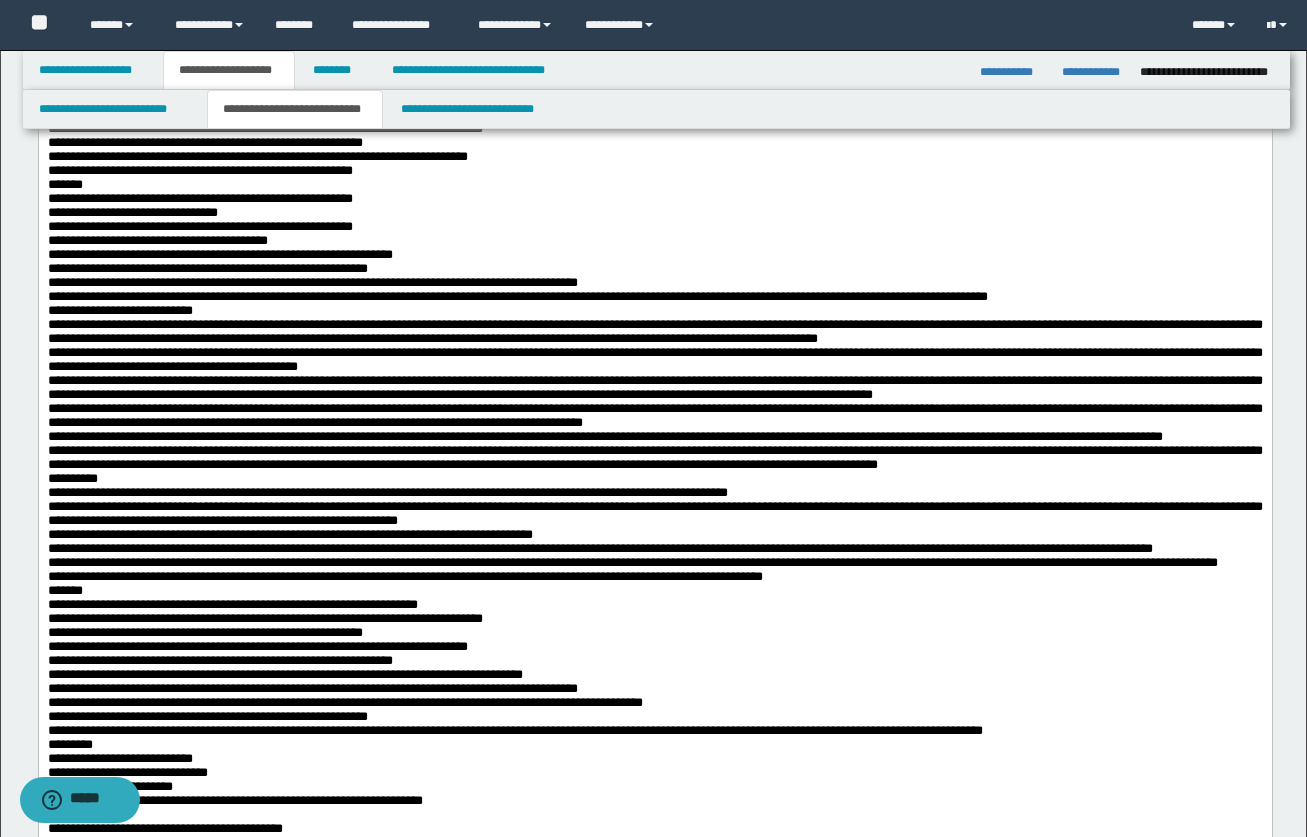 click on "**********" at bounding box center (219, 254) 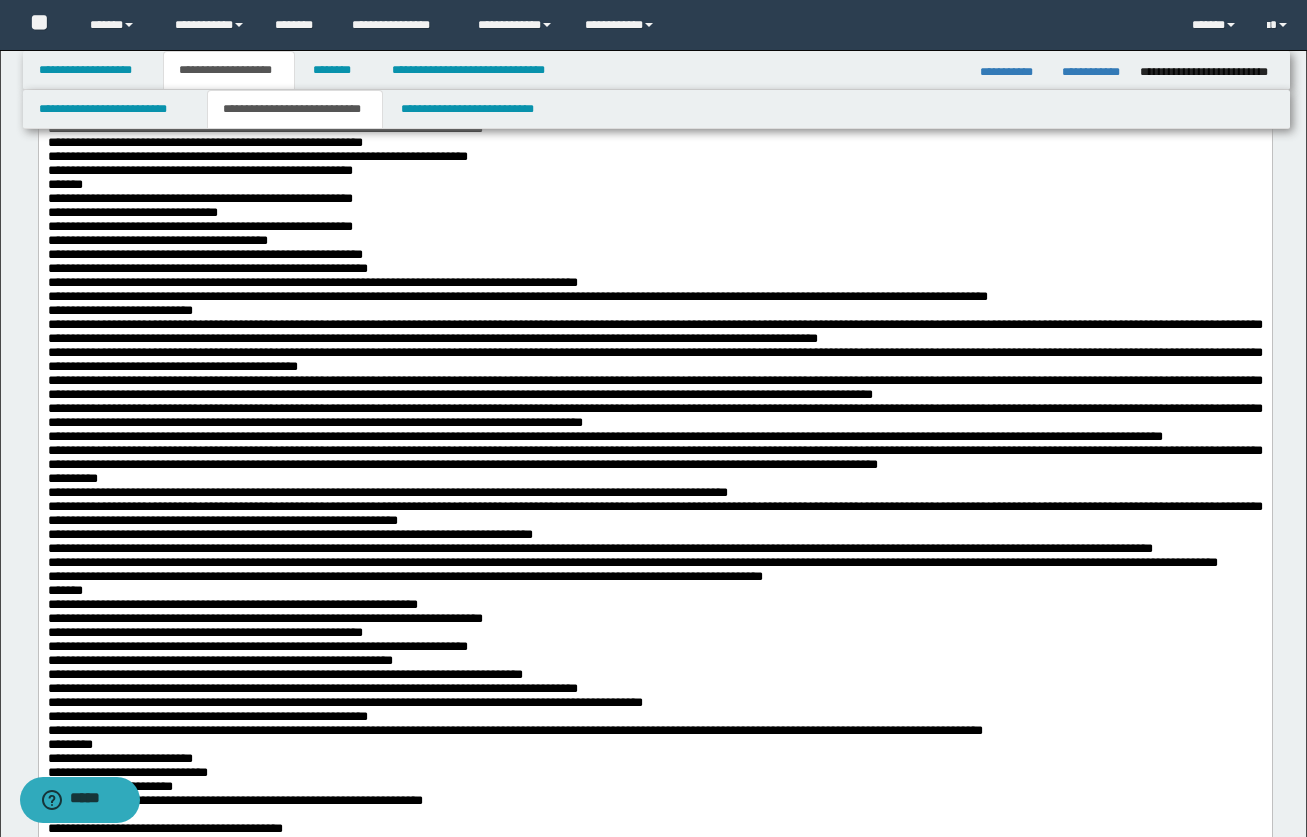 drag, startPoint x: 306, startPoint y: 651, endPoint x: 397, endPoint y: 658, distance: 91.26884 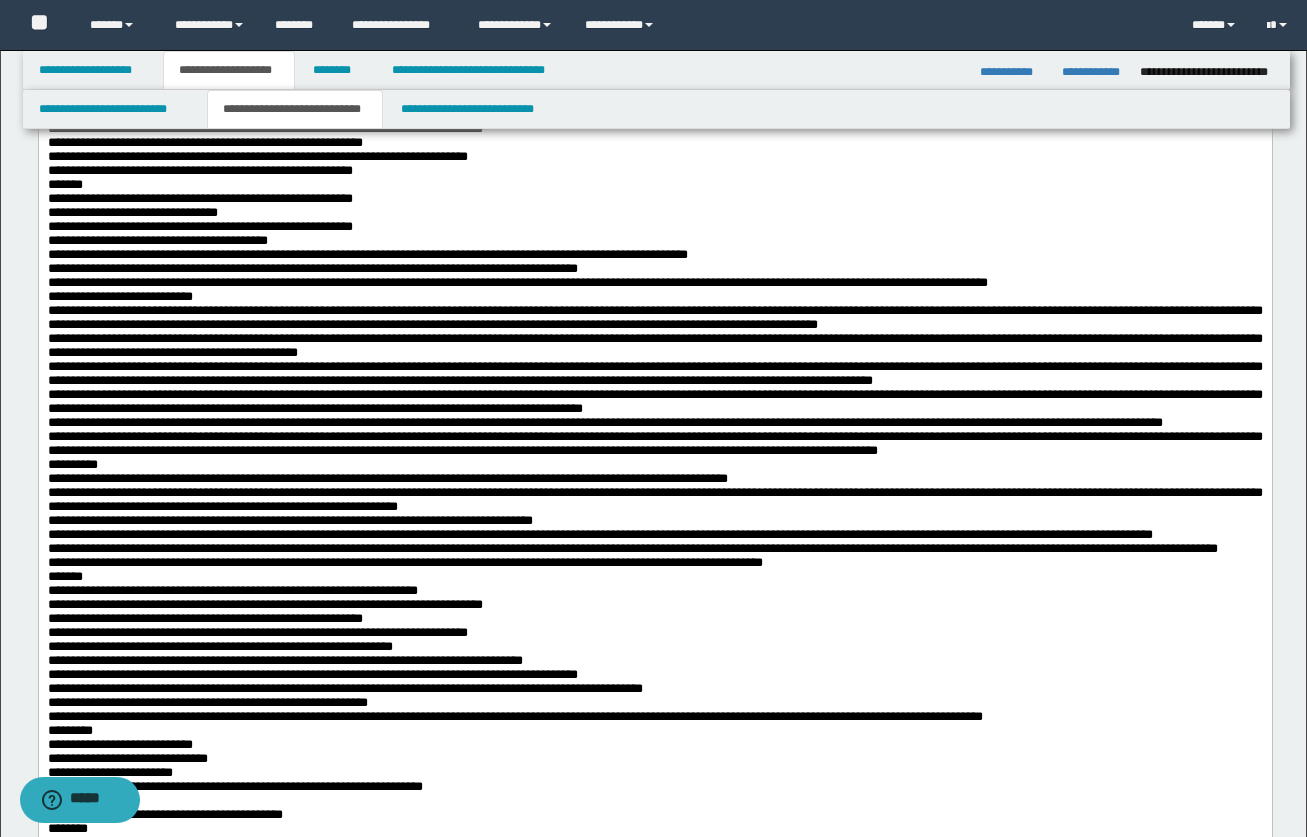 click on "**********" at bounding box center [654, 255] 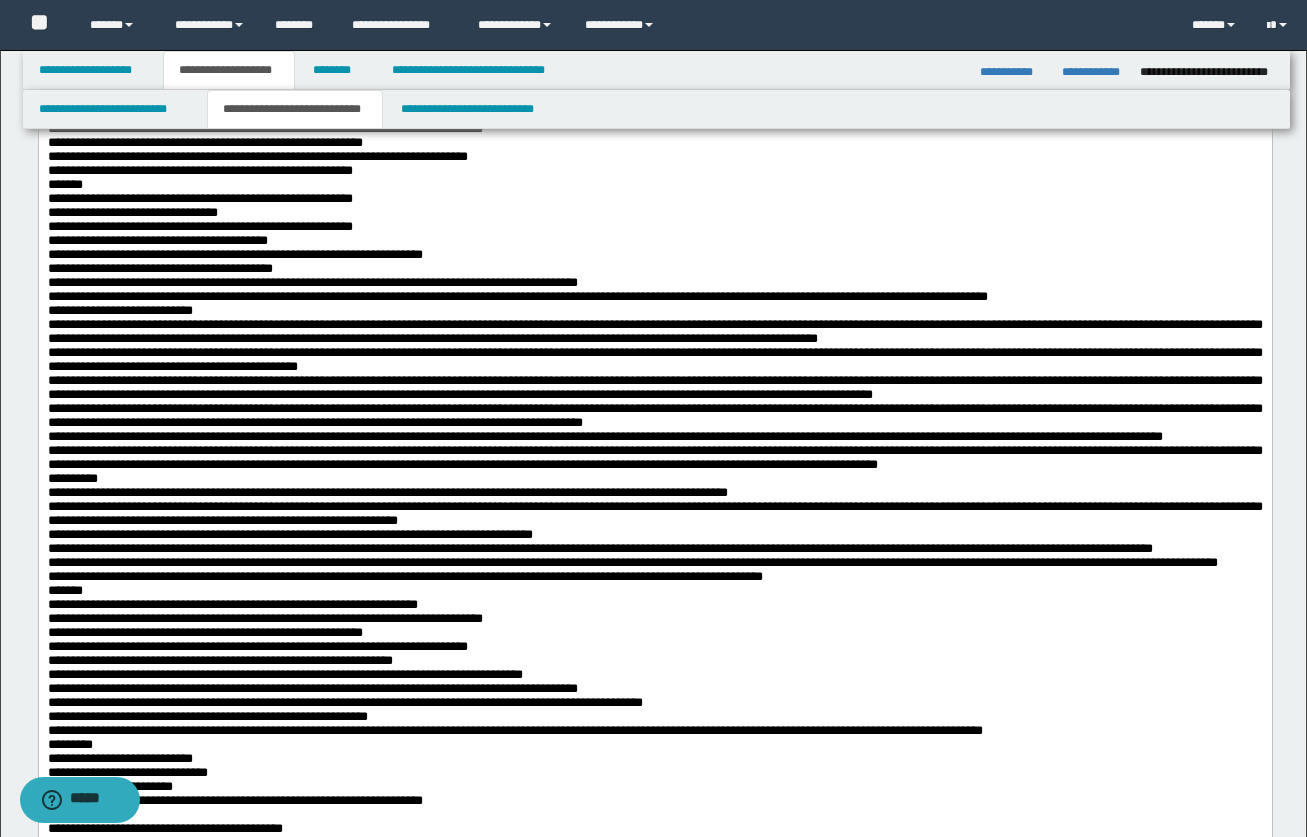 drag, startPoint x: 521, startPoint y: 670, endPoint x: 541, endPoint y: 669, distance: 20.024984 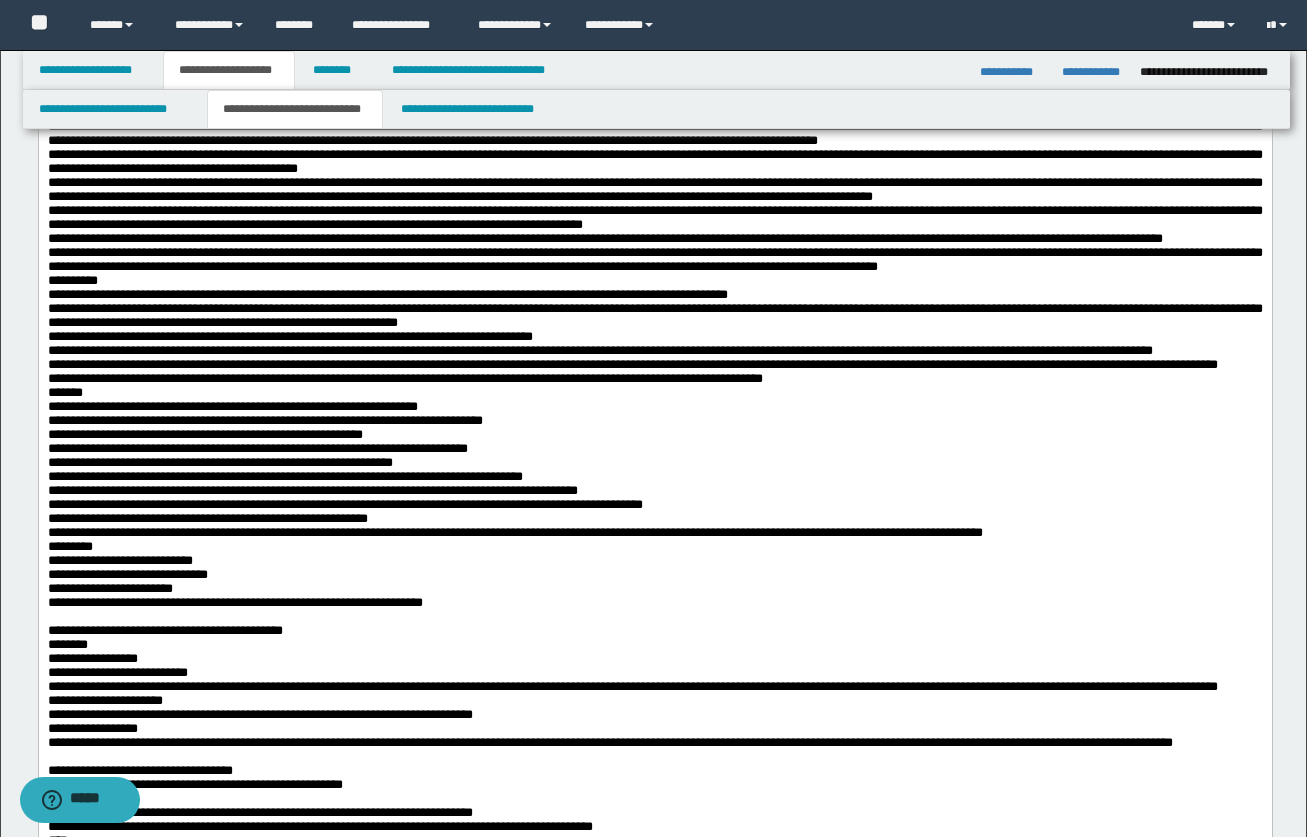 scroll, scrollTop: 2000, scrollLeft: 0, axis: vertical 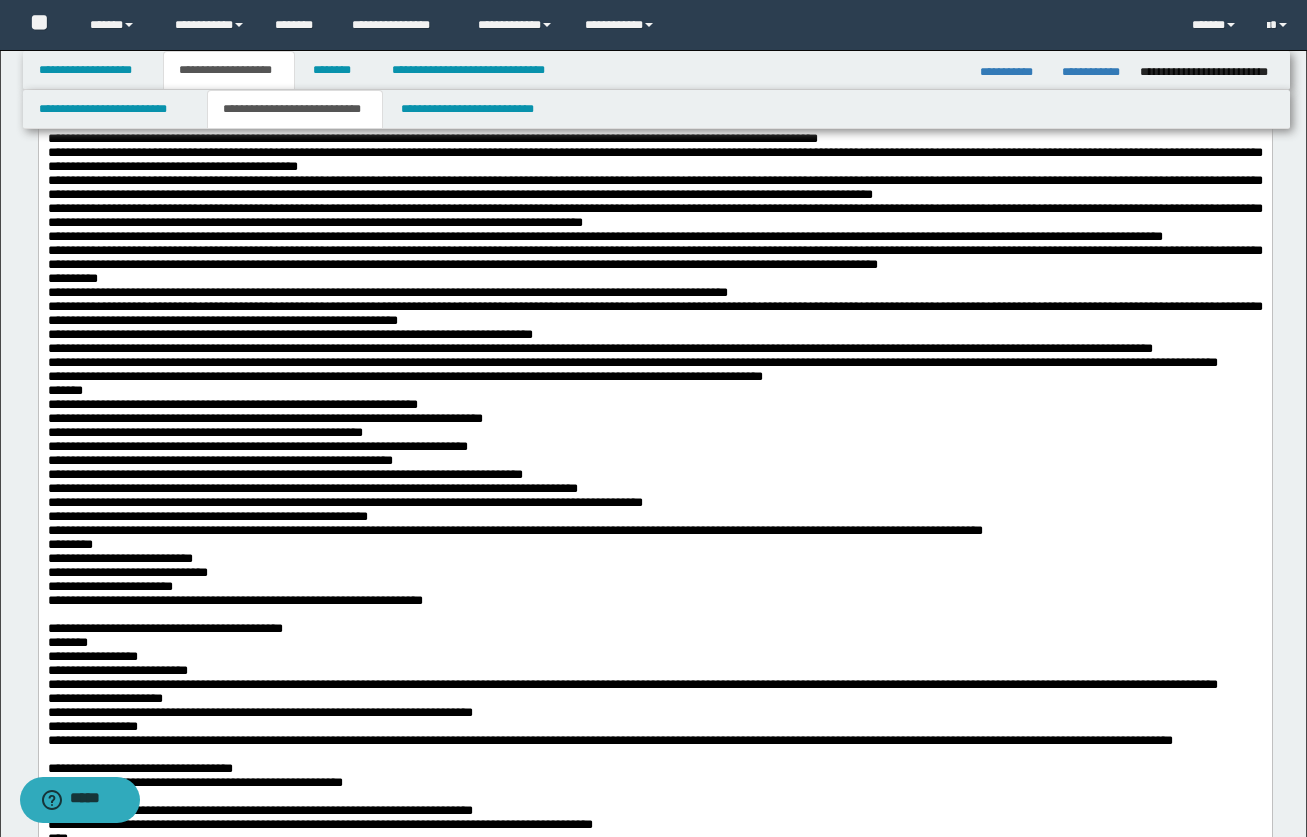 click on "**********" at bounding box center [654, 159] 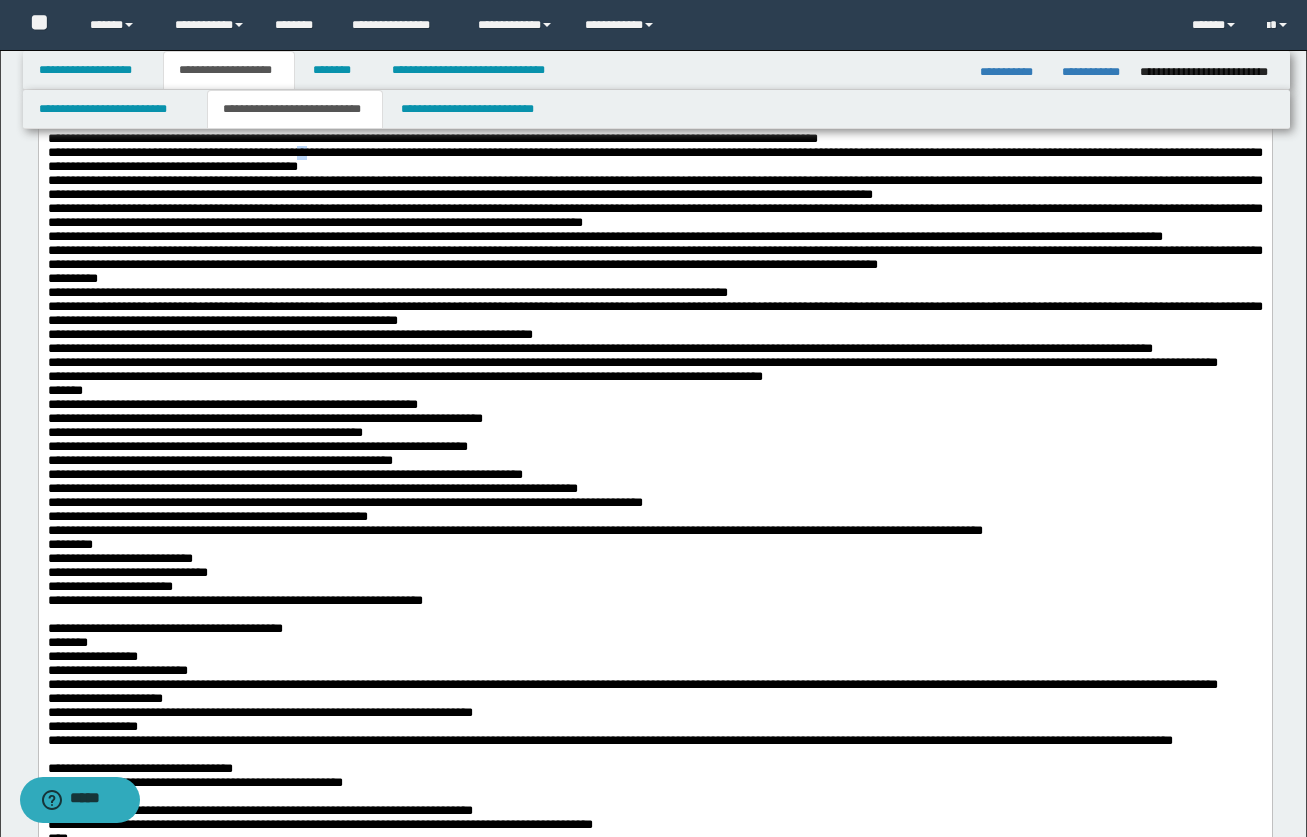 click on "**********" at bounding box center (654, 159) 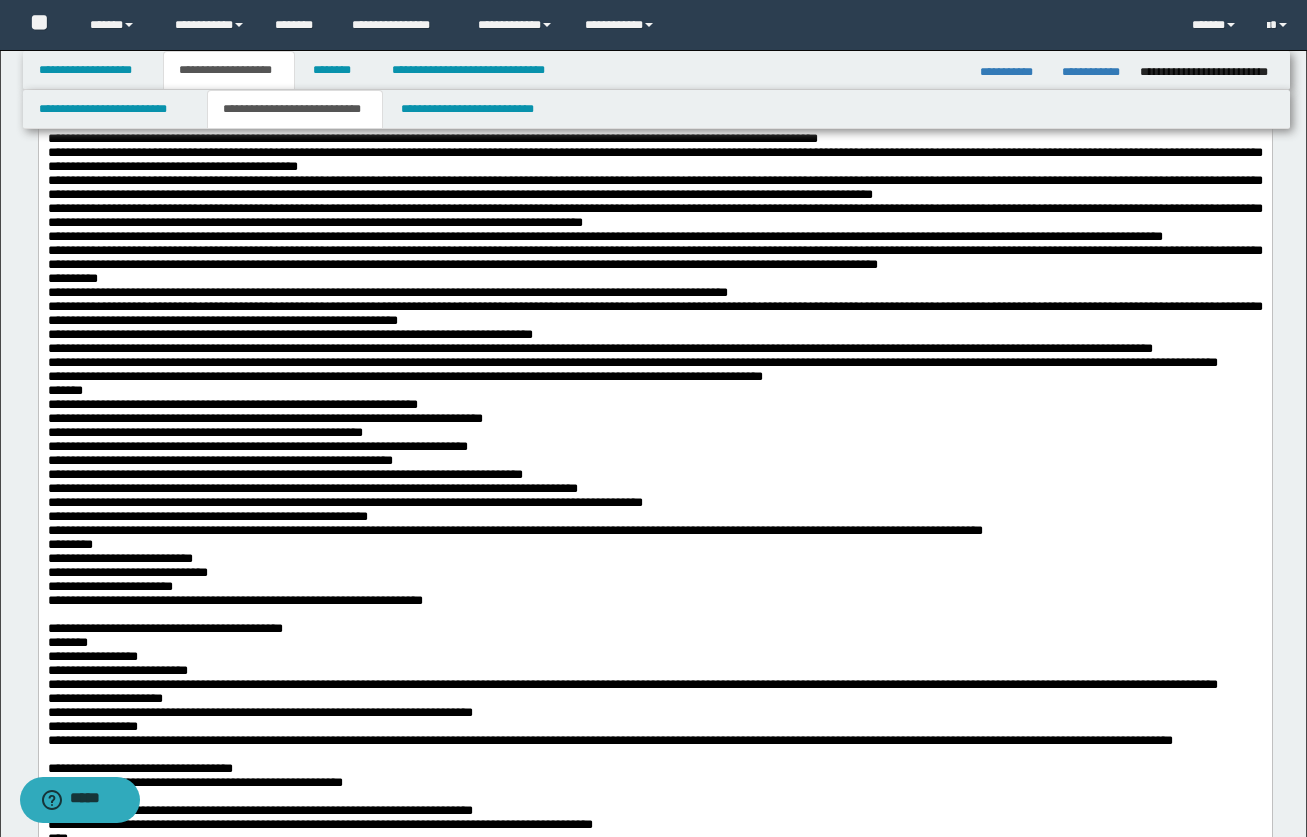 click on "**********" at bounding box center (654, 131) 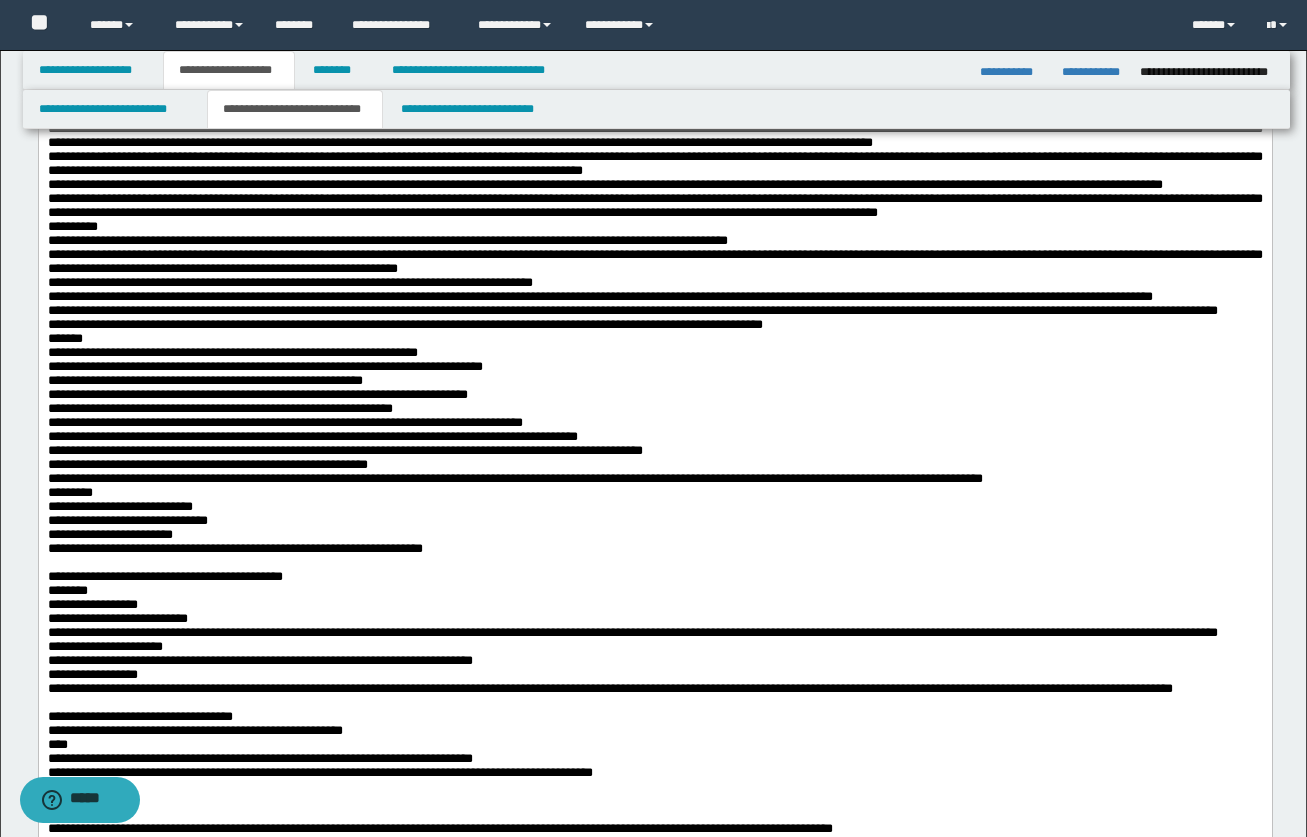 scroll, scrollTop: 2200, scrollLeft: 0, axis: vertical 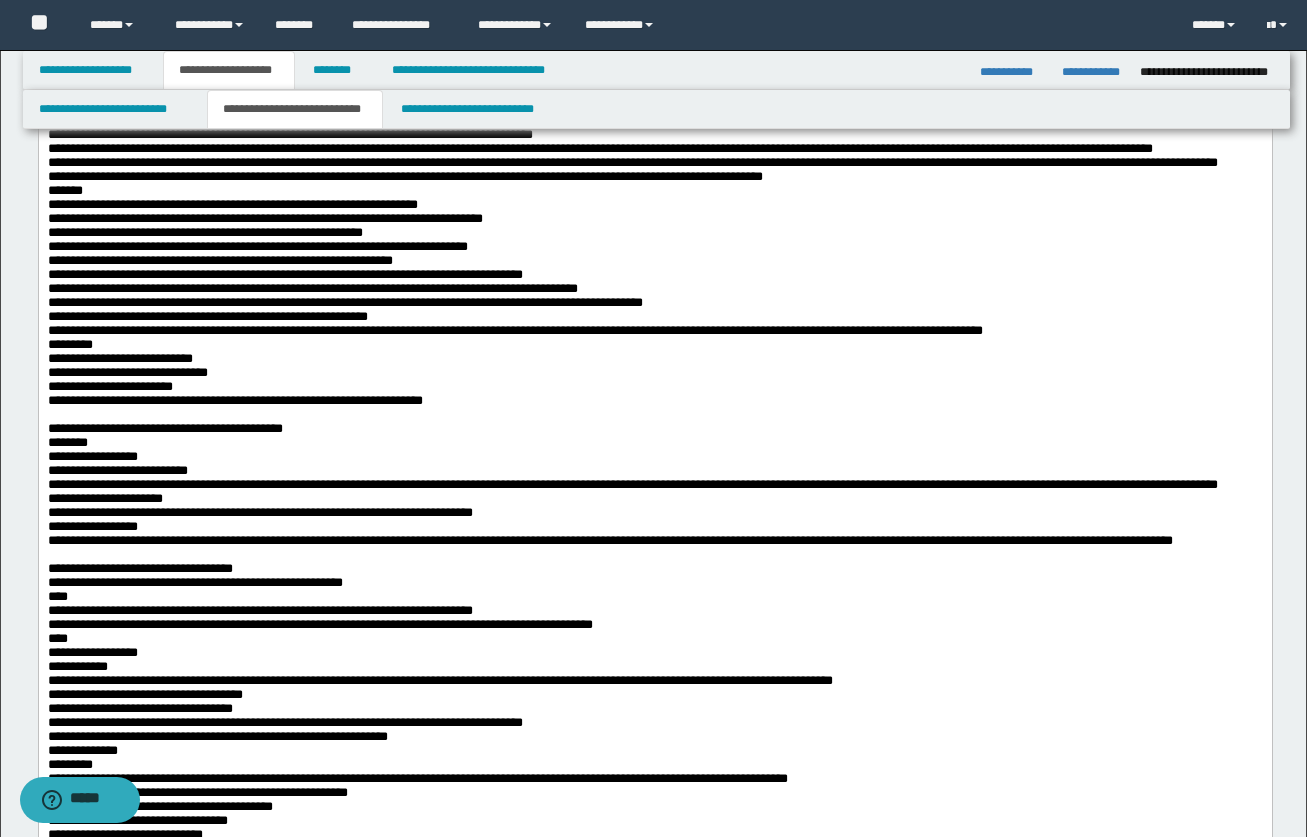 click on "**********" at bounding box center [654, 113] 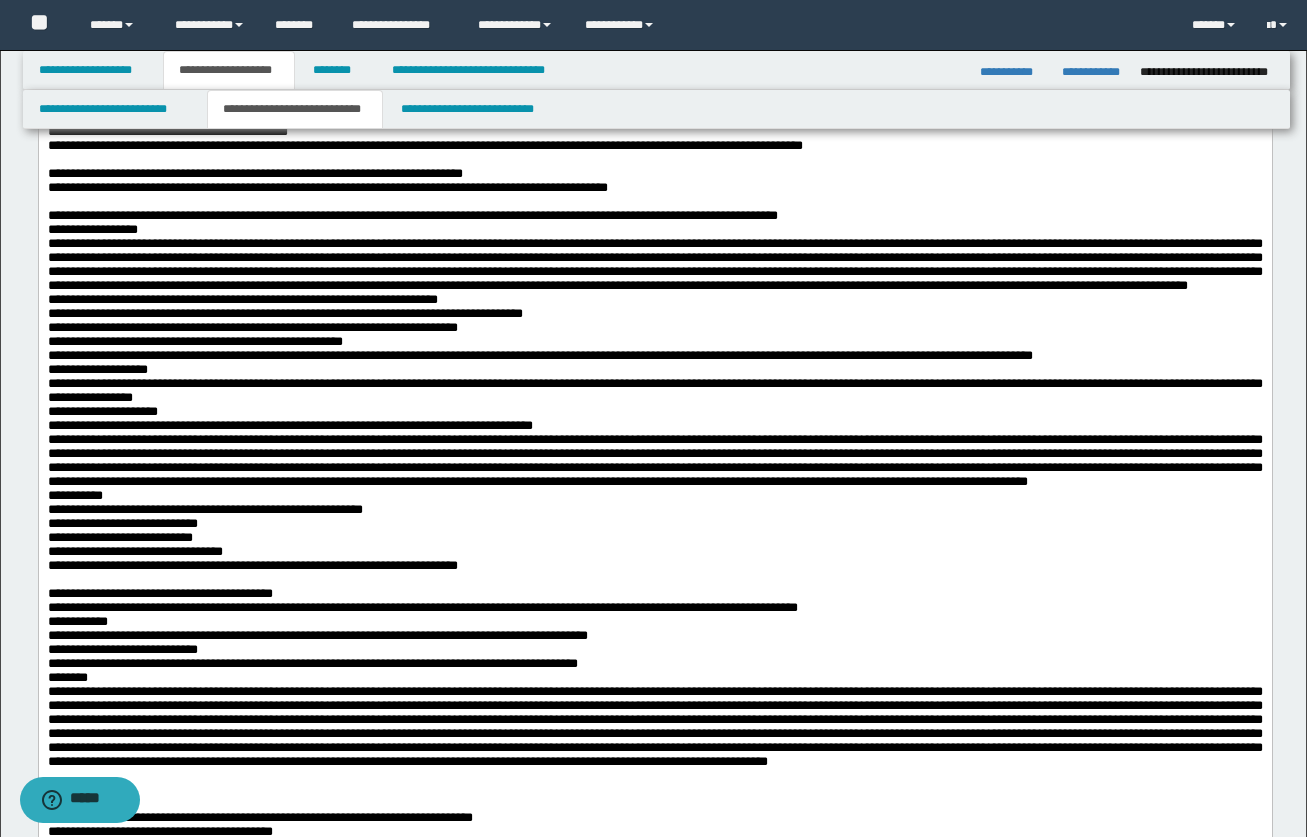 scroll, scrollTop: 3200, scrollLeft: 0, axis: vertical 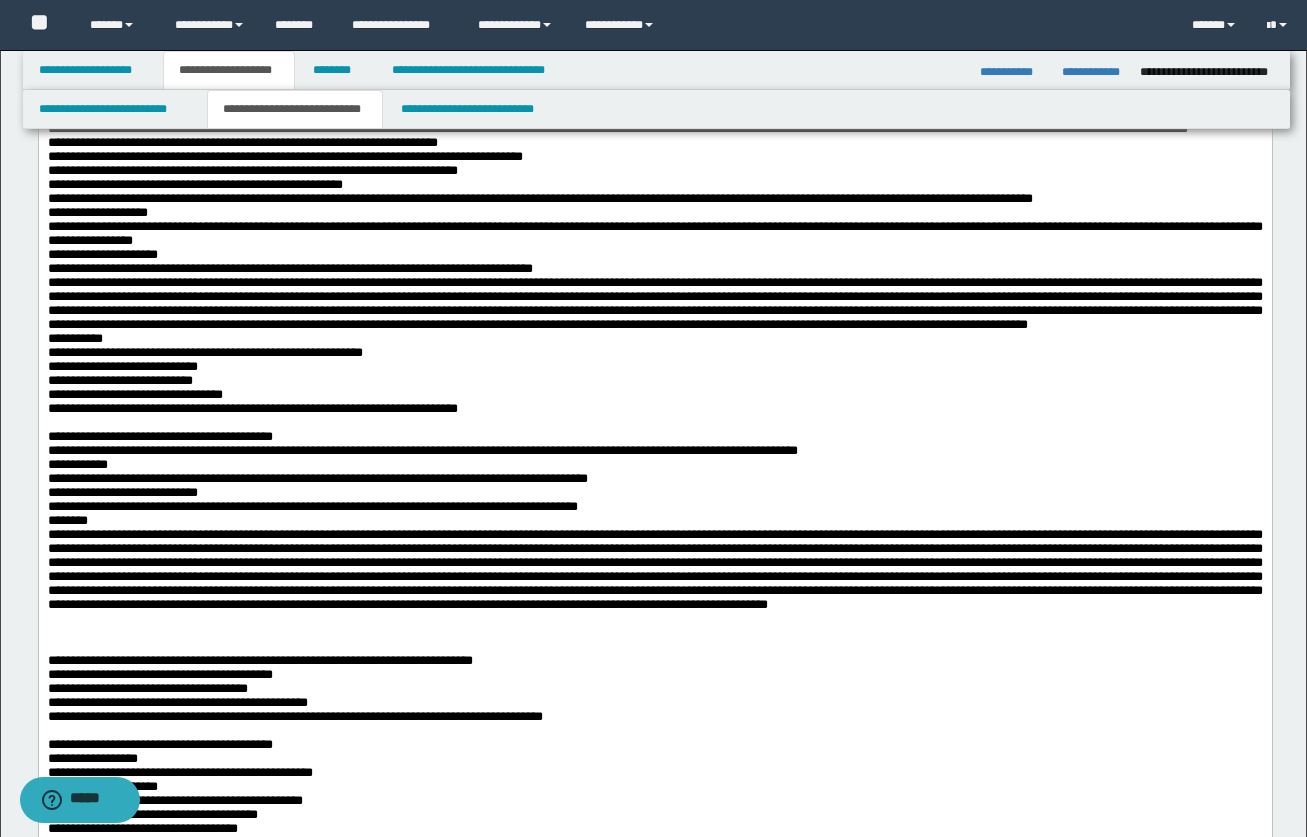 click on "**********" at bounding box center (197, -208) 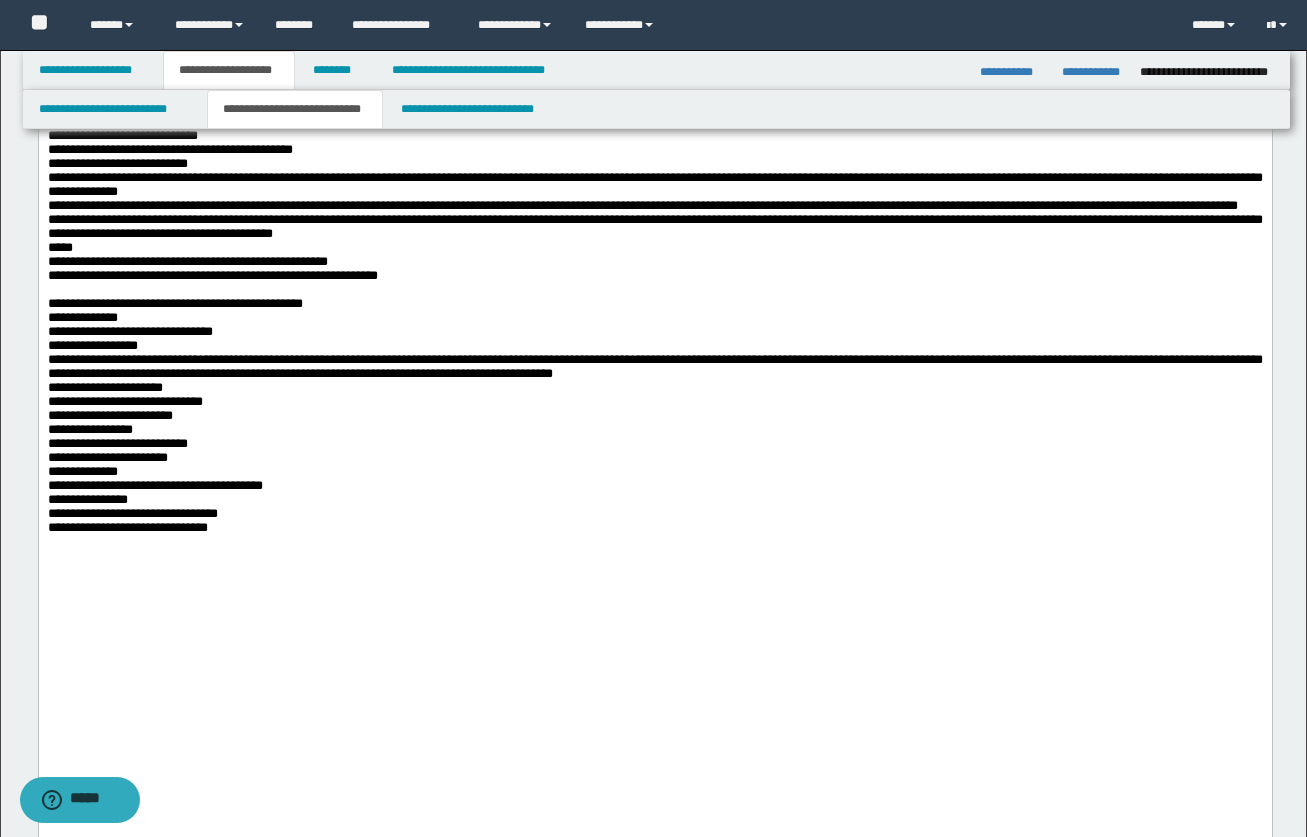 scroll, scrollTop: 4100, scrollLeft: 0, axis: vertical 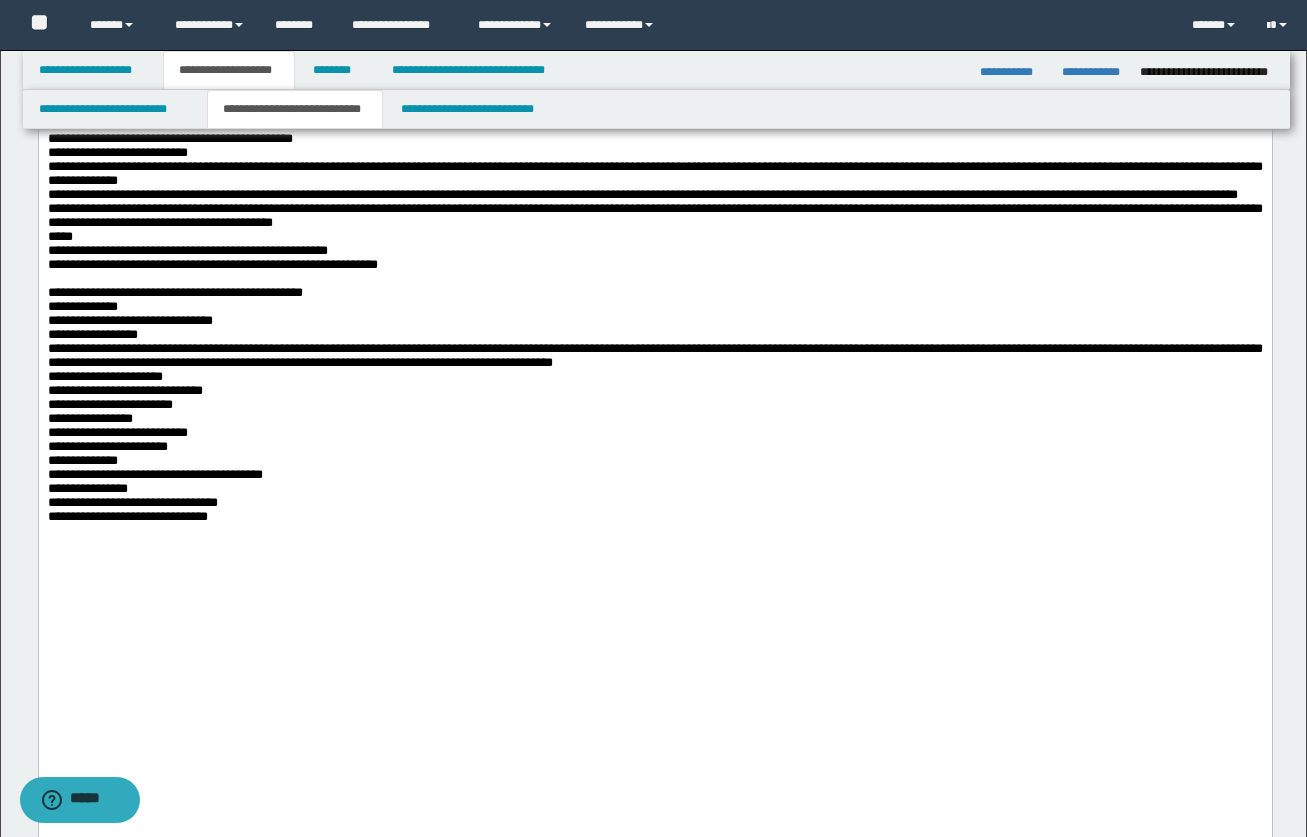 click at bounding box center (654, -267) 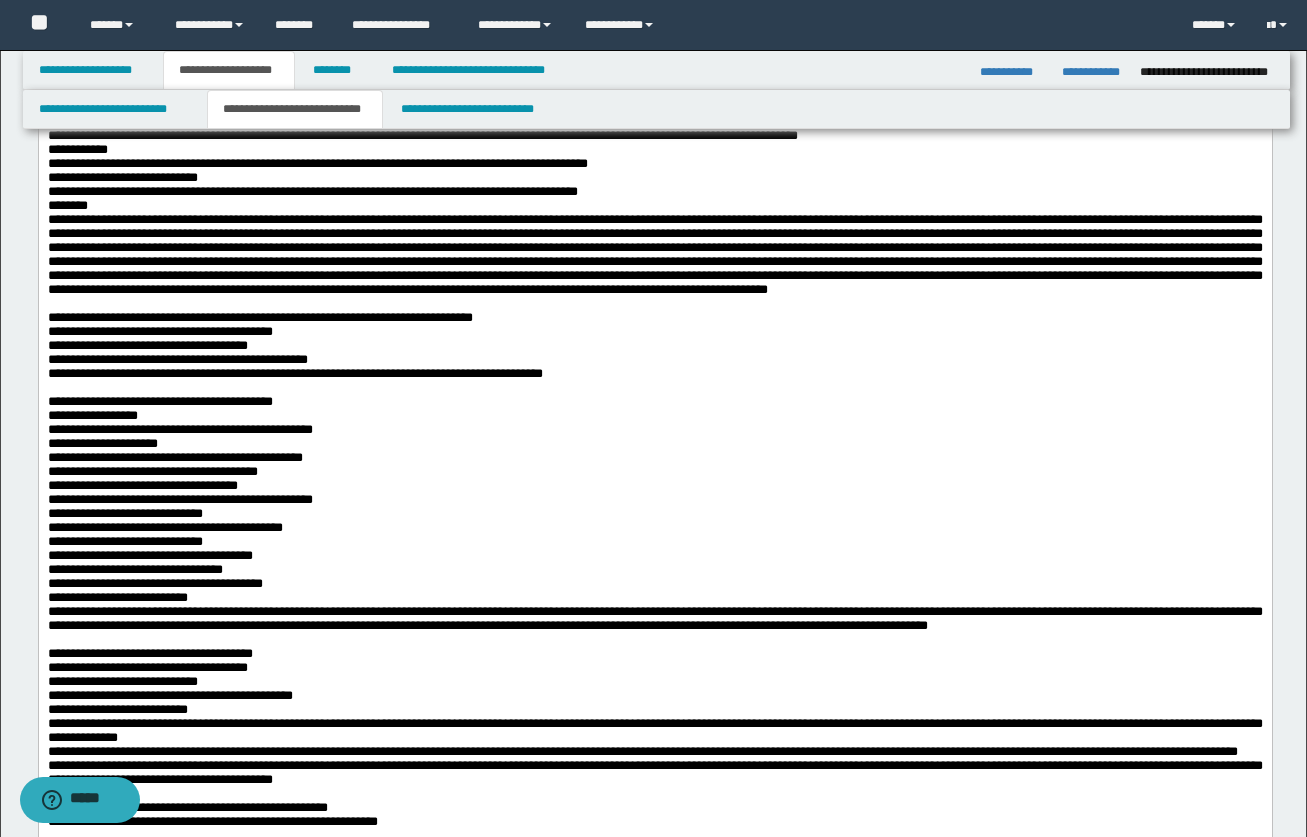 scroll, scrollTop: 3500, scrollLeft: 0, axis: vertical 